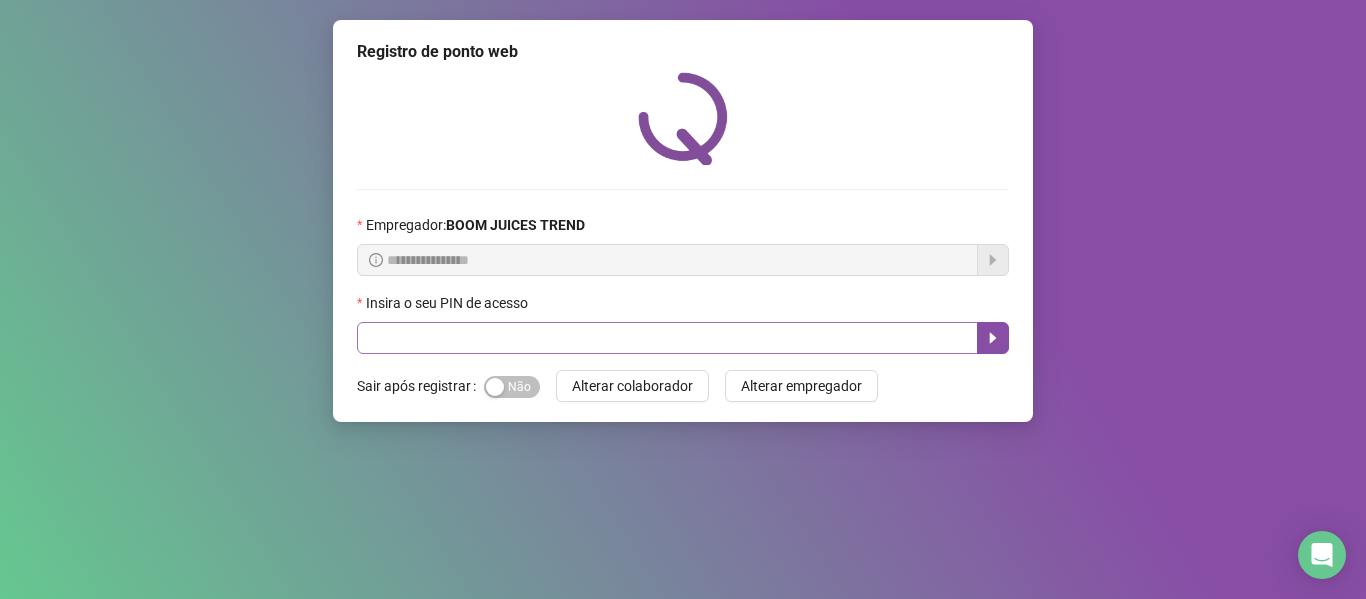 scroll, scrollTop: 0, scrollLeft: 0, axis: both 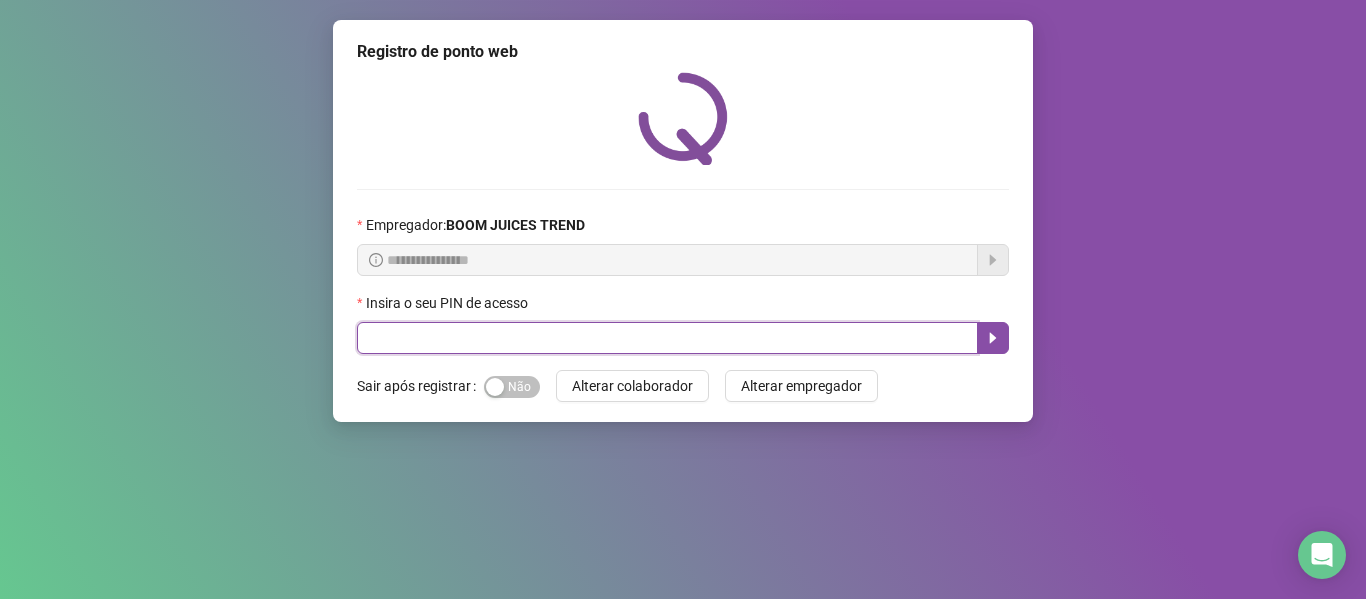 click at bounding box center [667, 338] 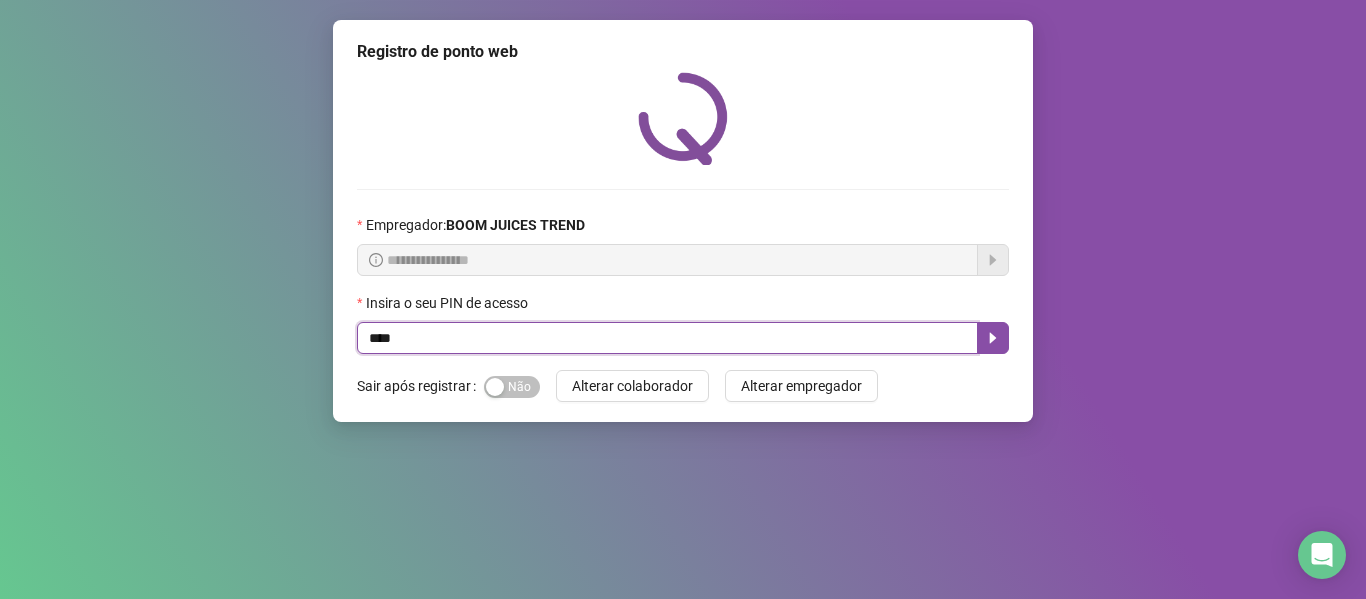 type on "****" 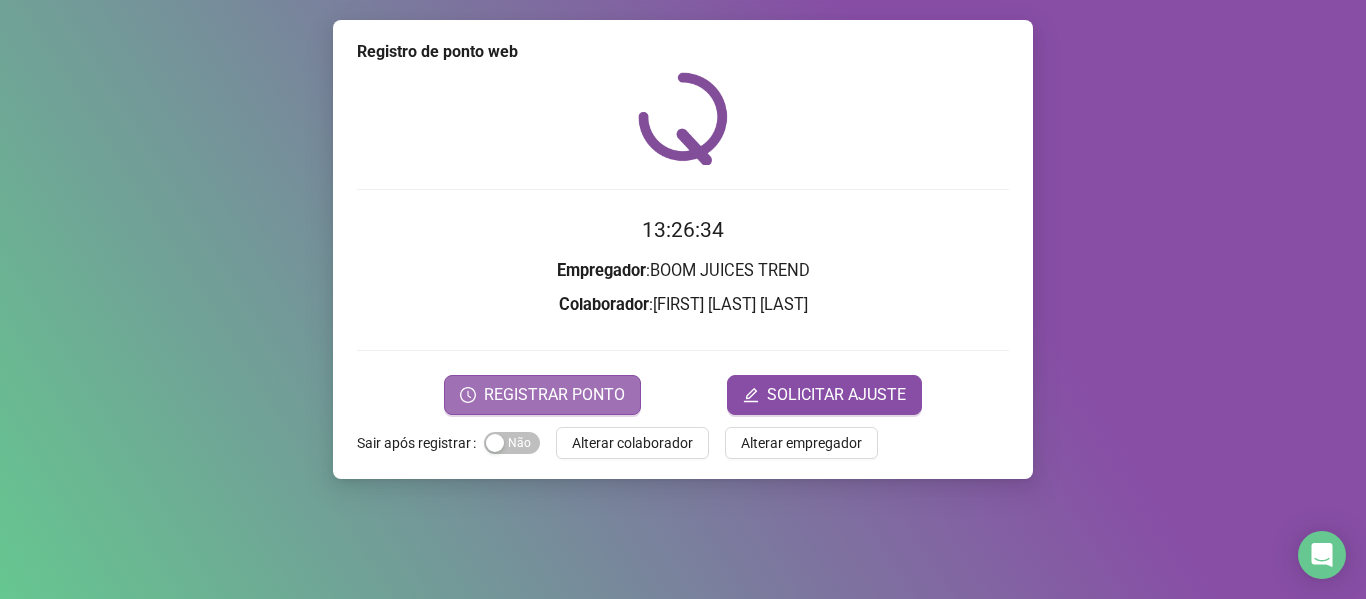 click on "REGISTRAR PONTO" at bounding box center (554, 395) 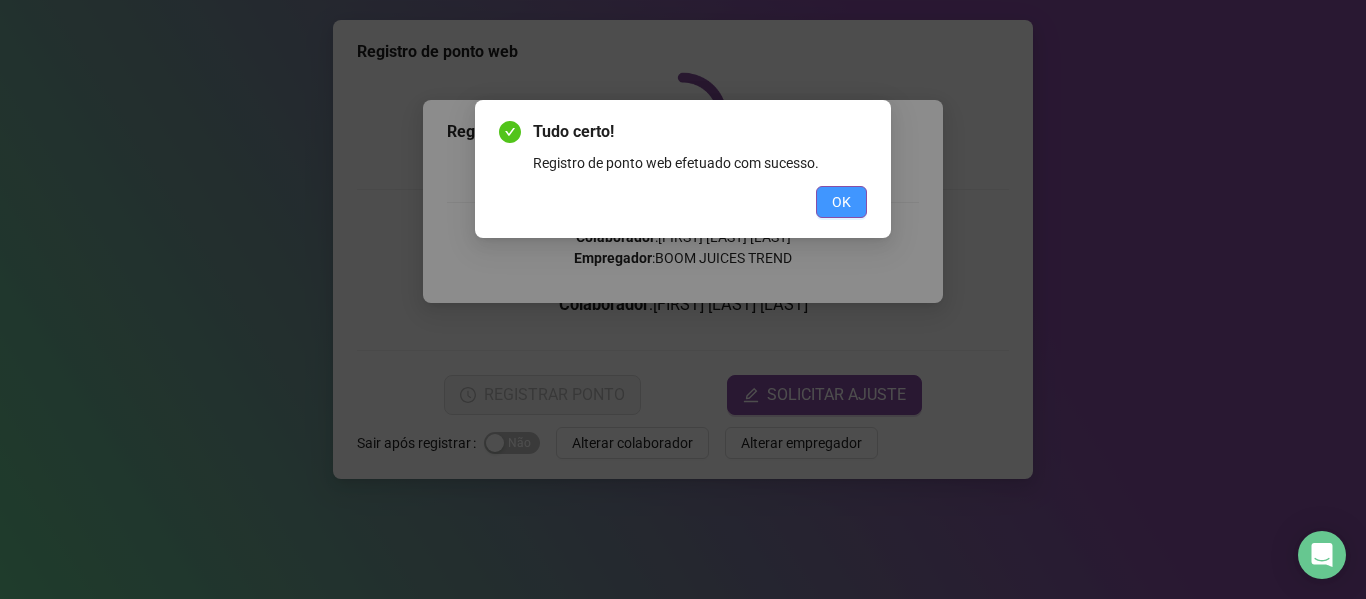 click on "OK" at bounding box center (841, 202) 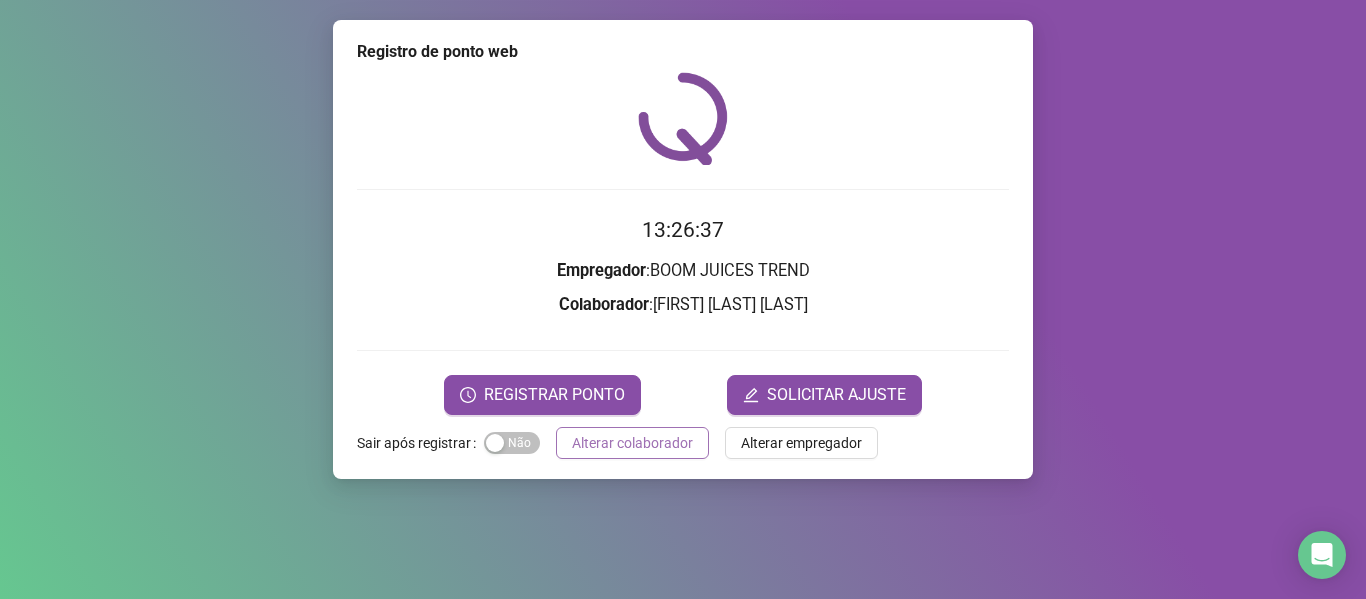 click on "Alterar colaborador" at bounding box center [632, 443] 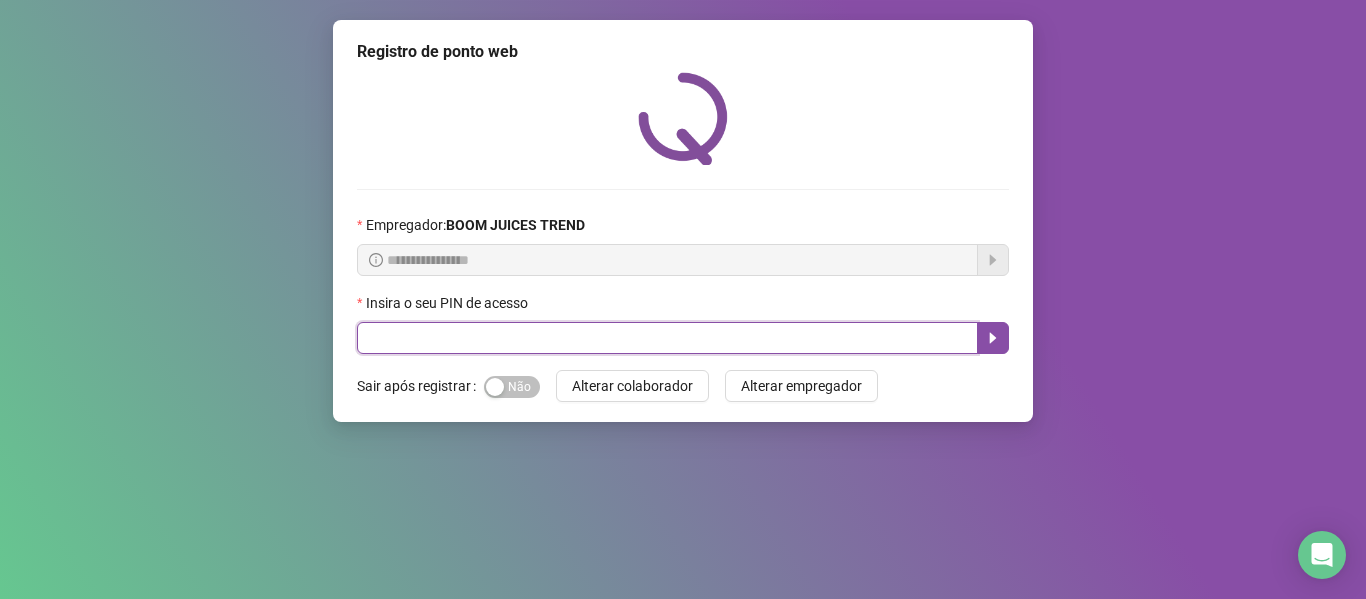 click at bounding box center [667, 338] 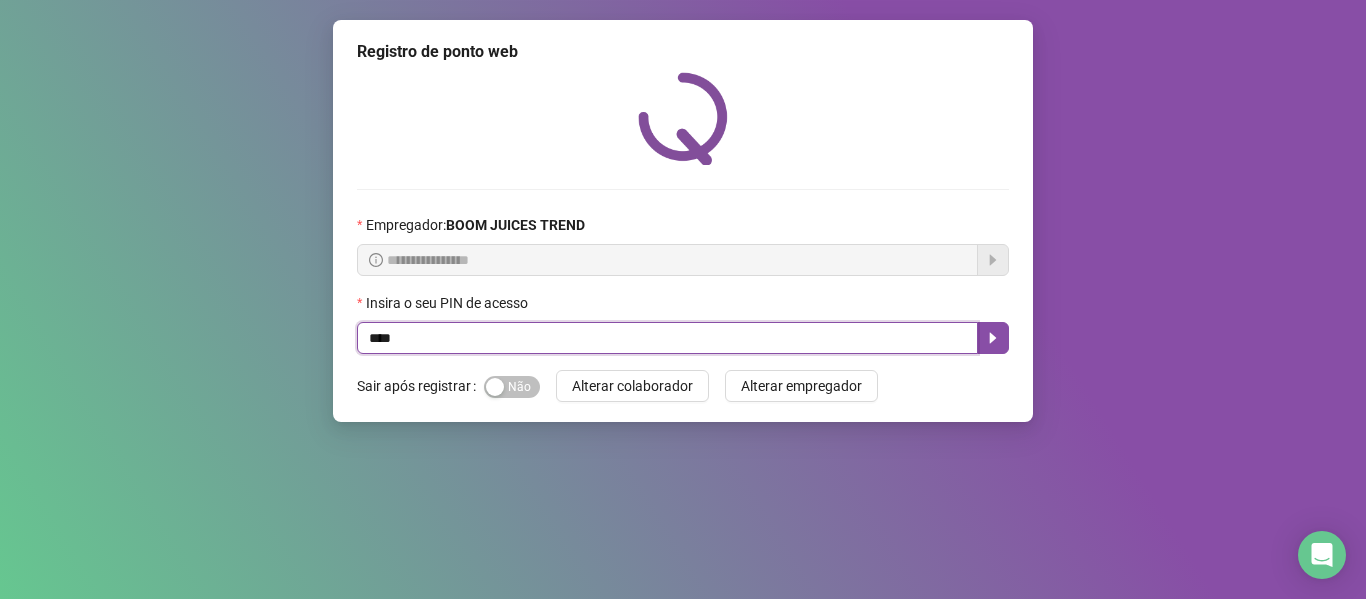 type on "****" 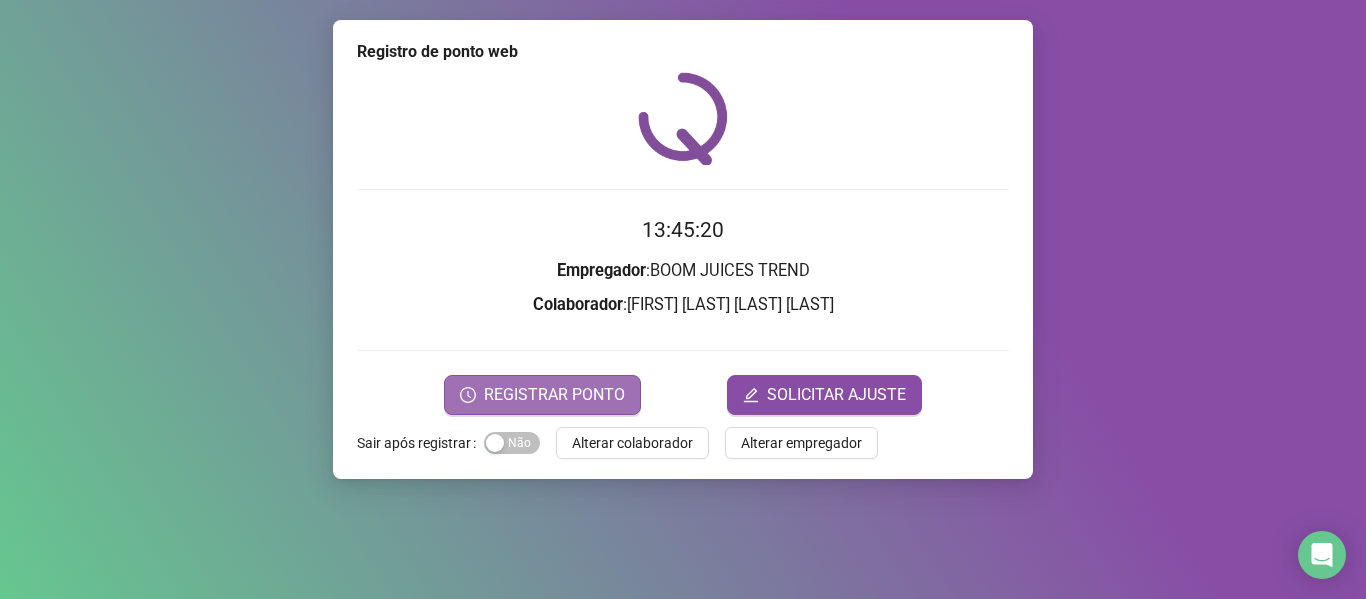 click on "REGISTRAR PONTO" at bounding box center [542, 395] 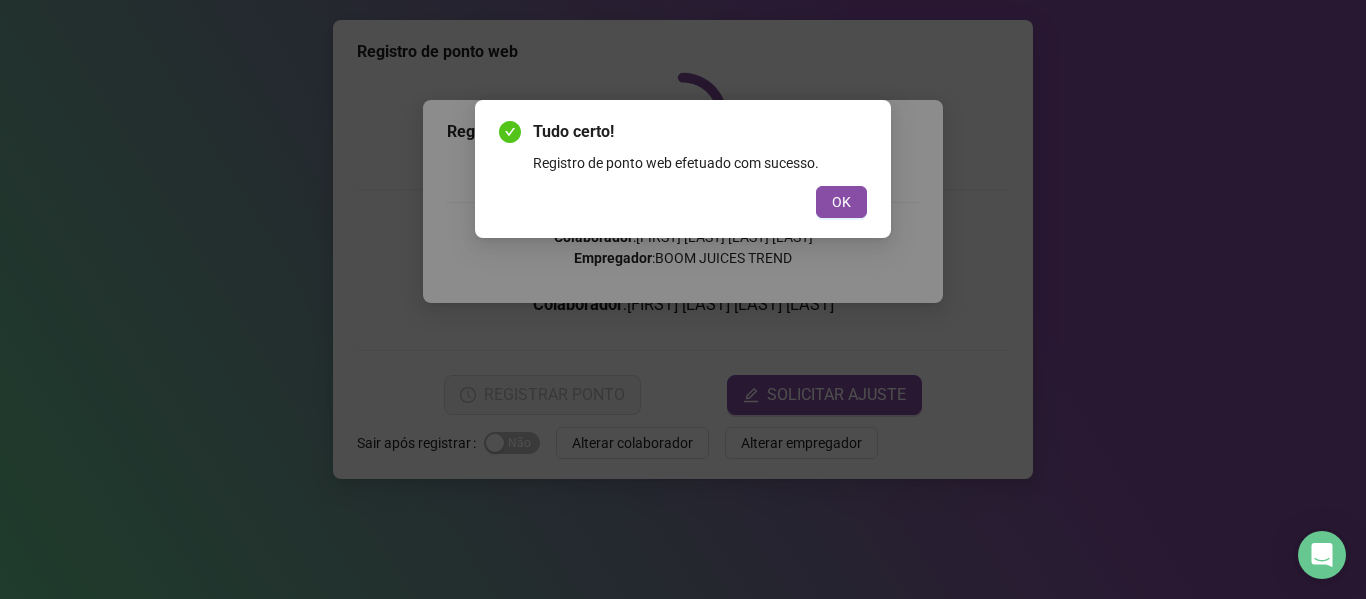 drag, startPoint x: 857, startPoint y: 207, endPoint x: 704, endPoint y: 186, distance: 154.43445 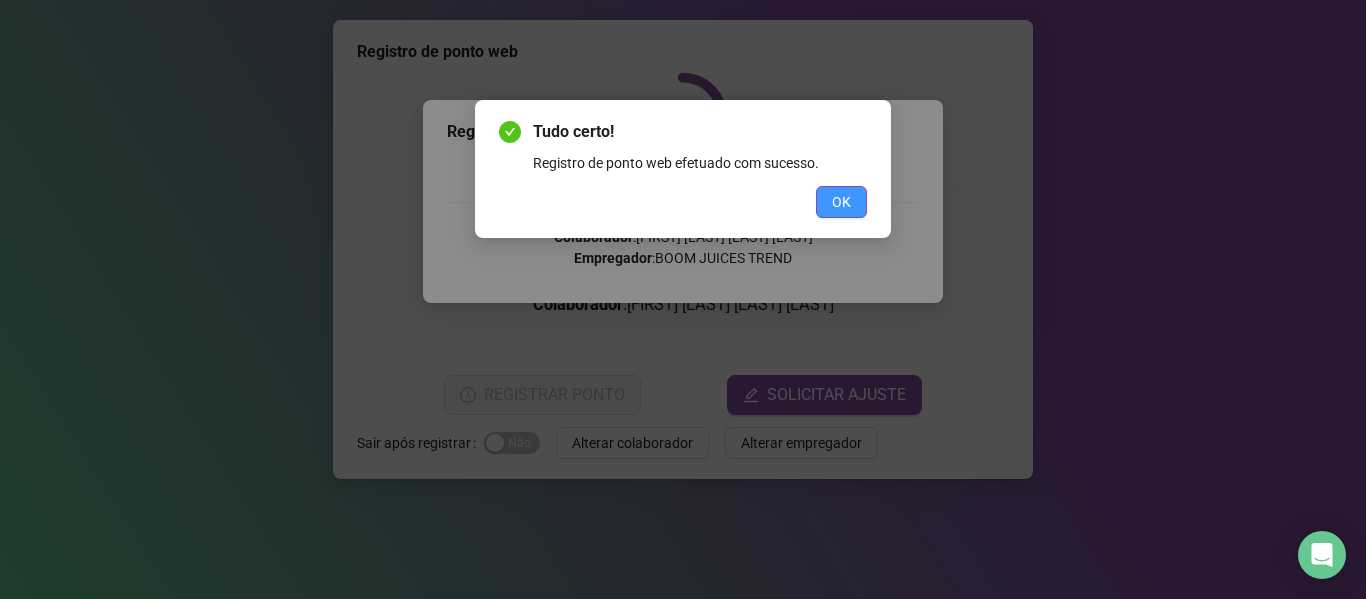 drag, startPoint x: 840, startPoint y: 204, endPoint x: 660, endPoint y: 314, distance: 210.95023 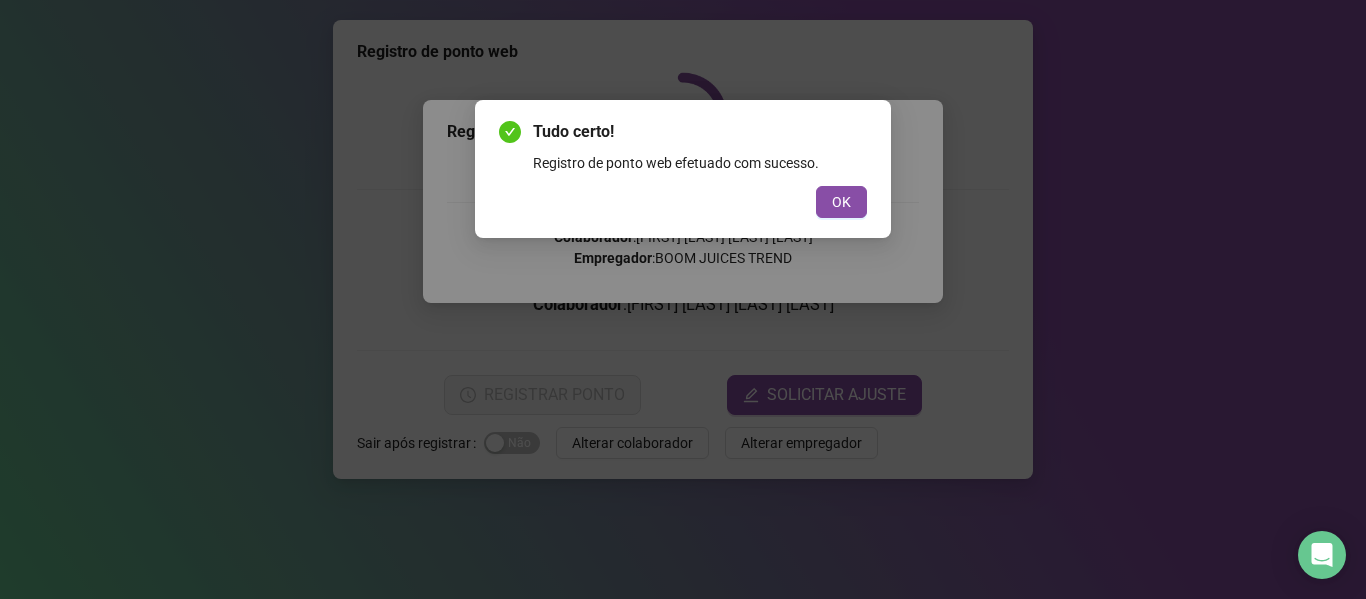 click on "OK" at bounding box center (841, 202) 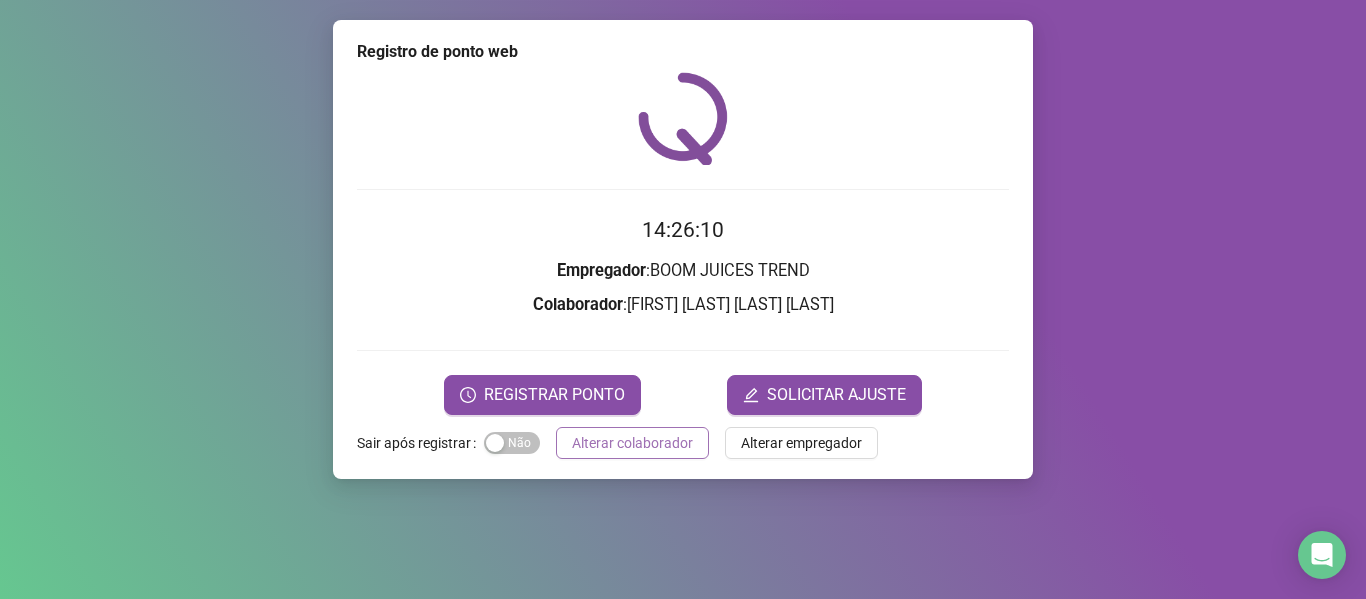click on "Alterar colaborador" at bounding box center [632, 443] 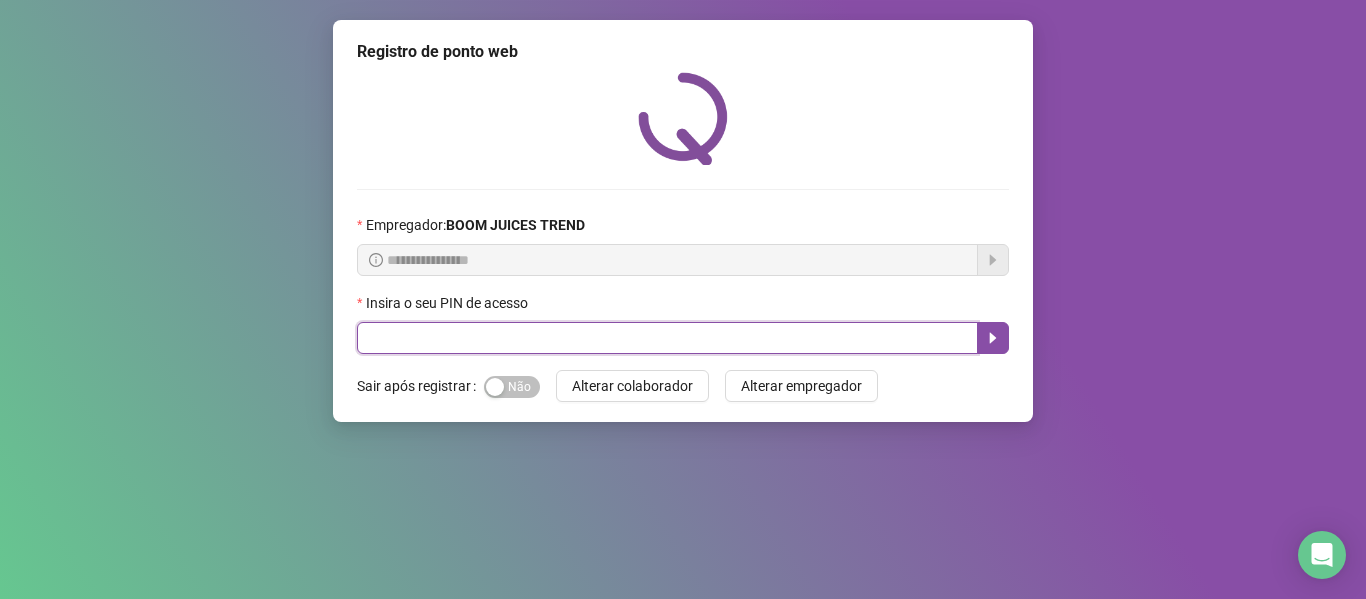 click at bounding box center [667, 338] 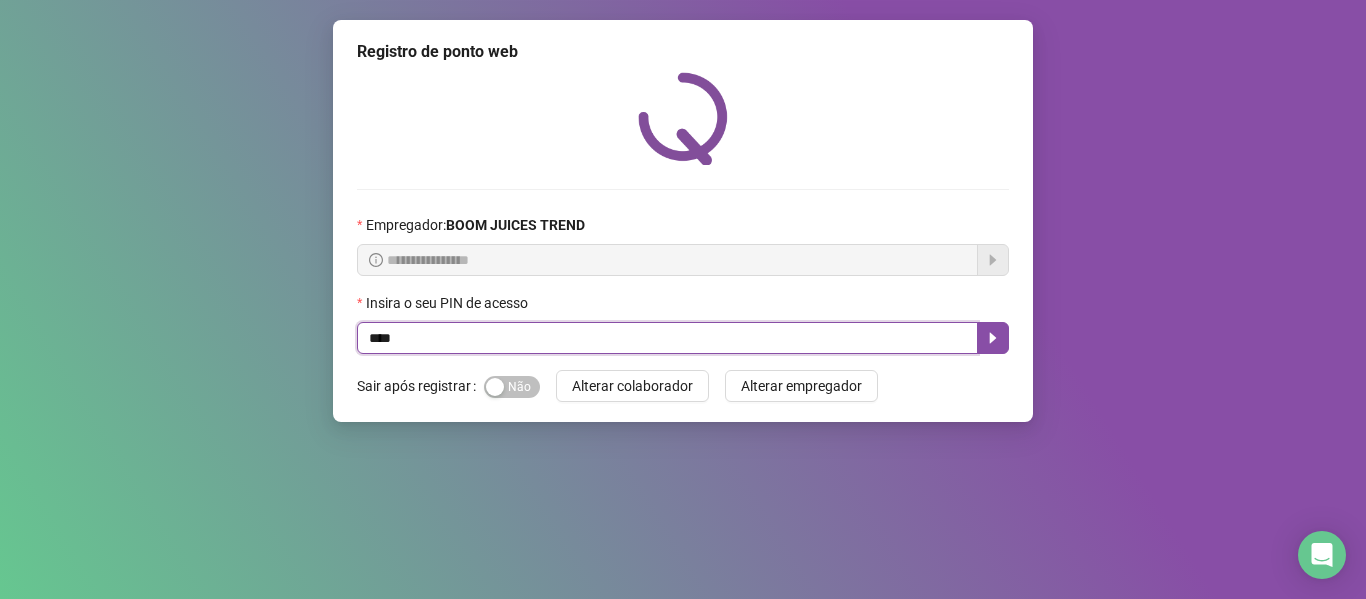 type on "****" 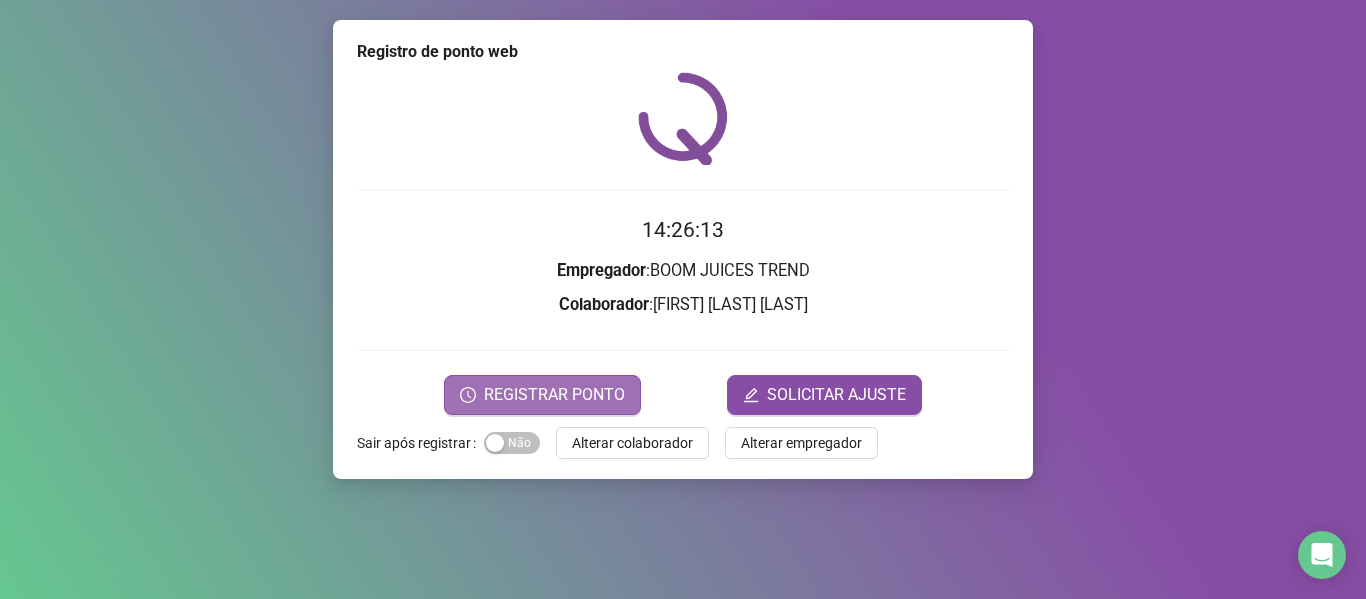 click on "REGISTRAR PONTO" at bounding box center [542, 395] 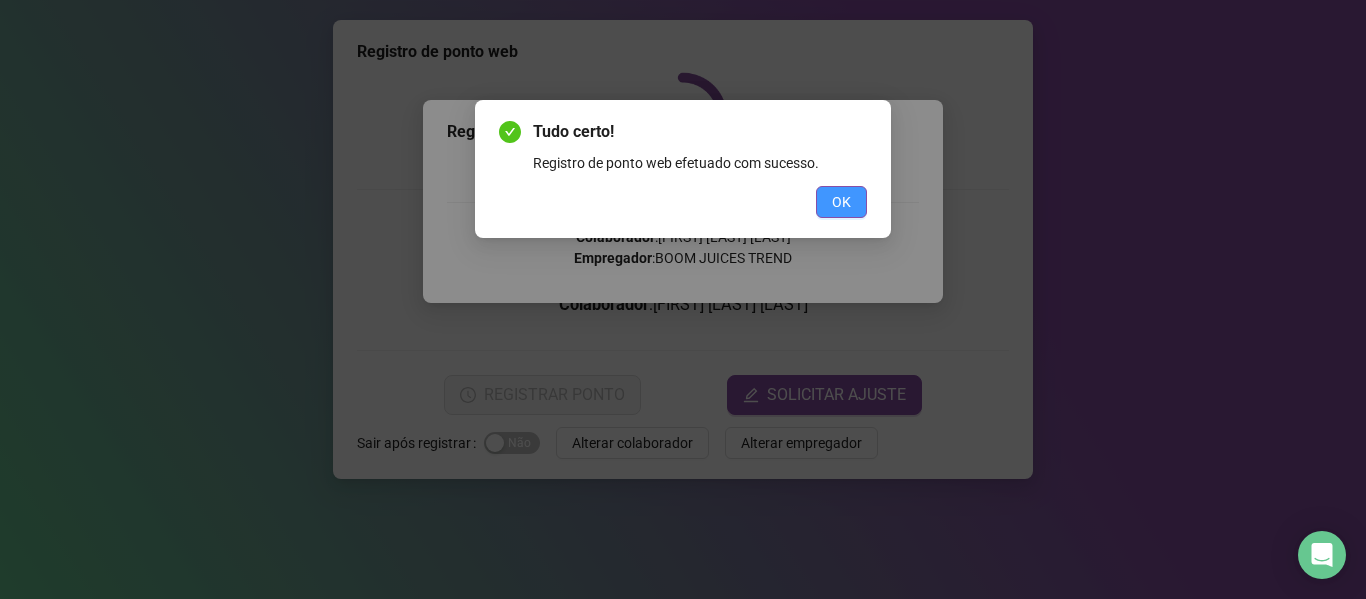 click on "OK" at bounding box center (841, 202) 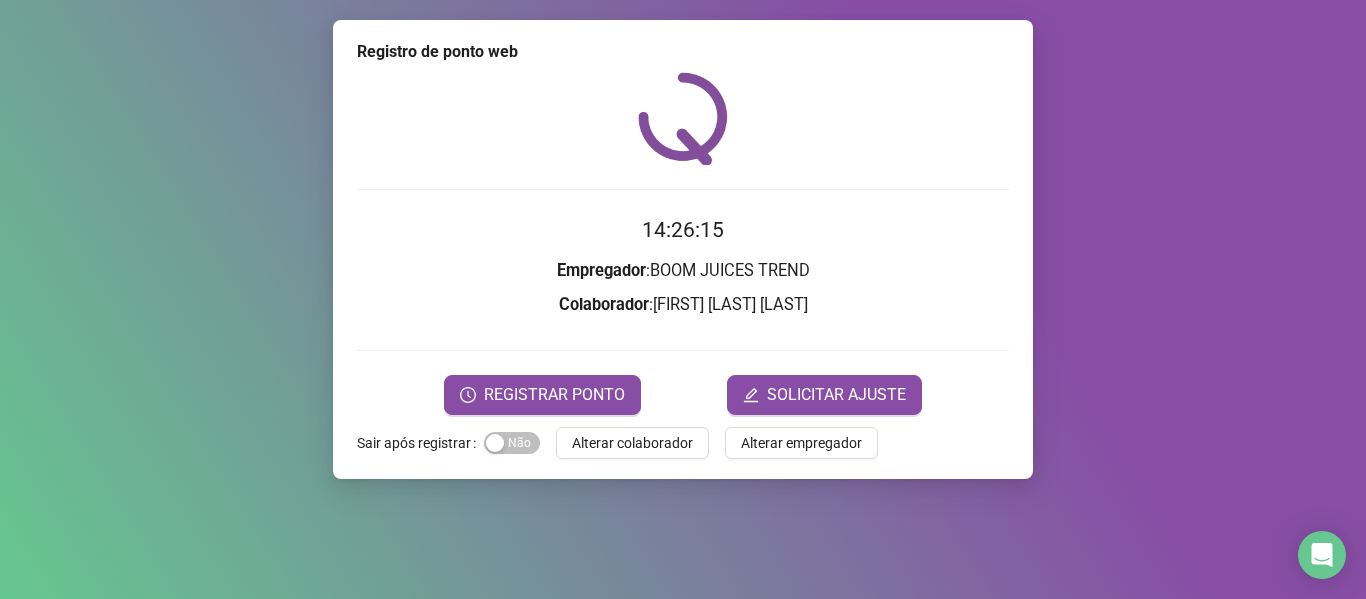 drag, startPoint x: 644, startPoint y: 450, endPoint x: 602, endPoint y: 446, distance: 42.190044 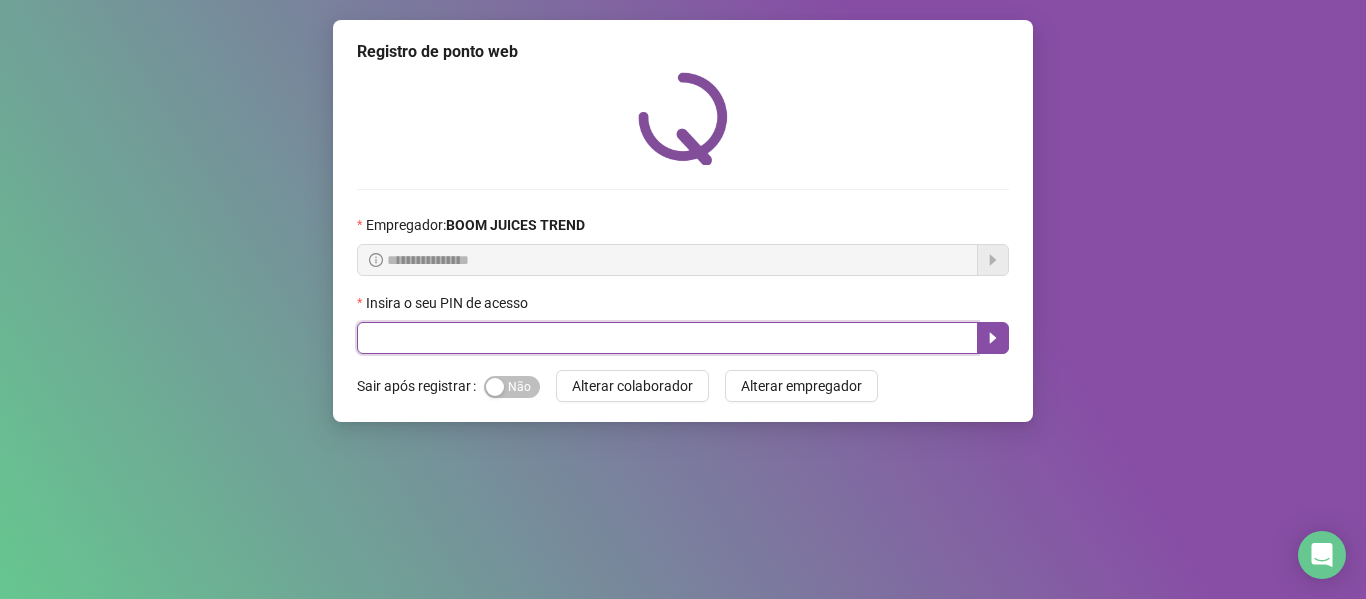 click at bounding box center (667, 338) 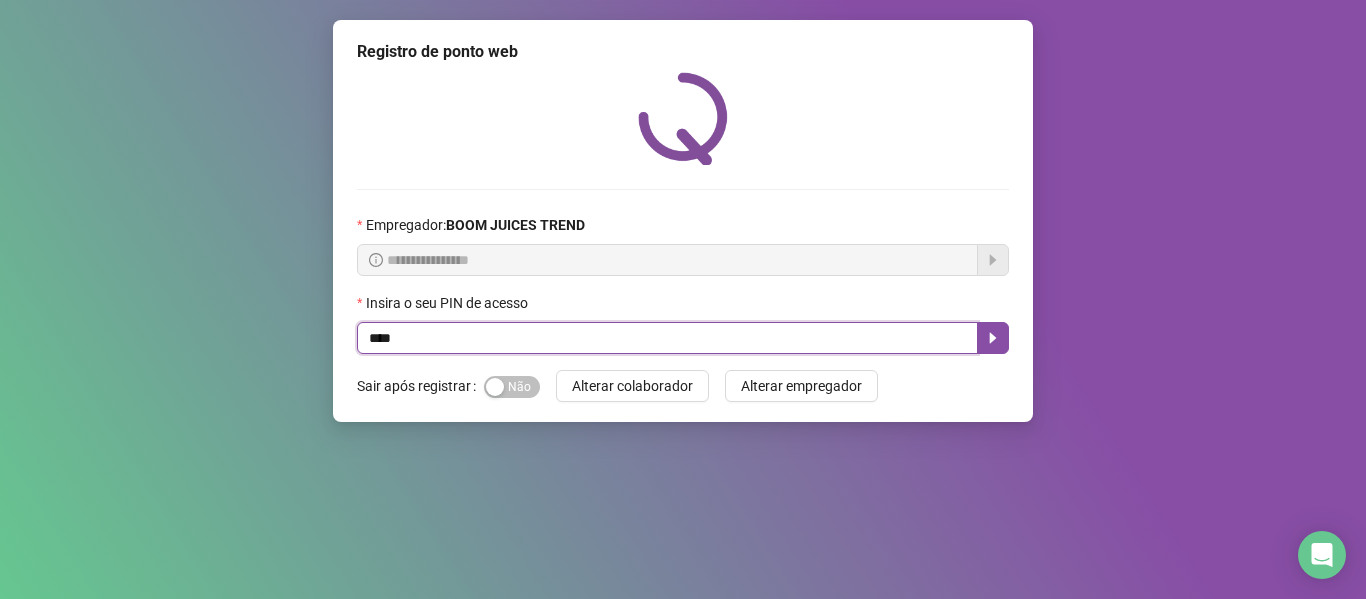 type on "****" 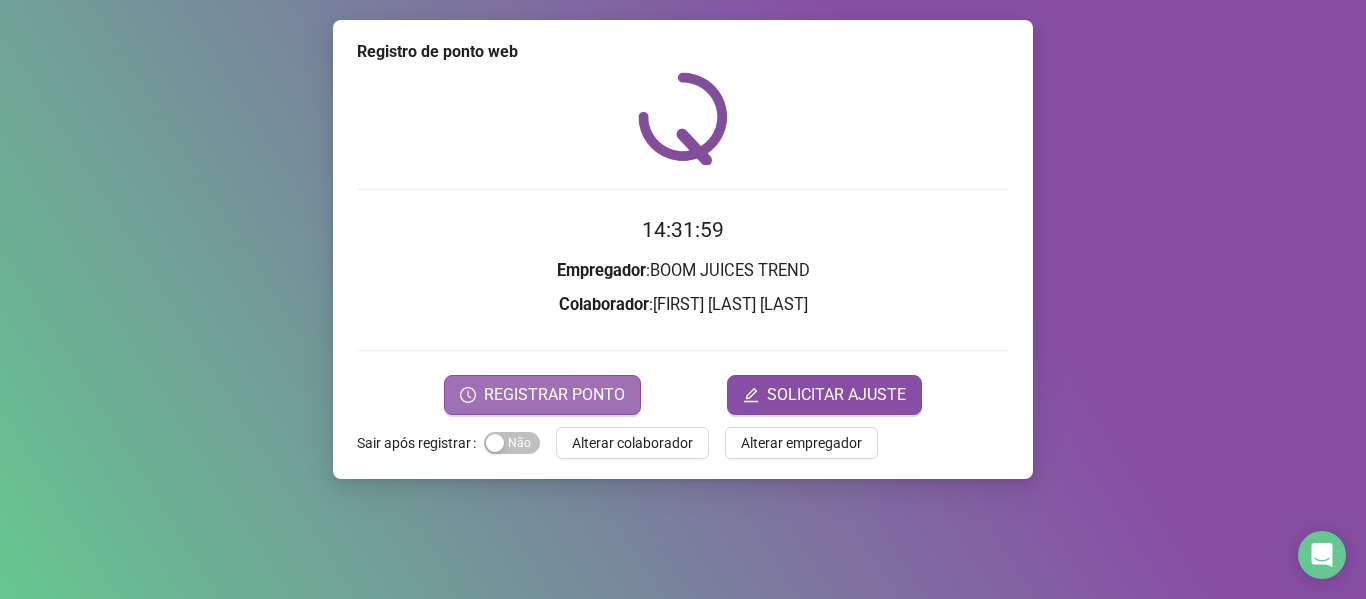 click on "REGISTRAR PONTO" at bounding box center [554, 395] 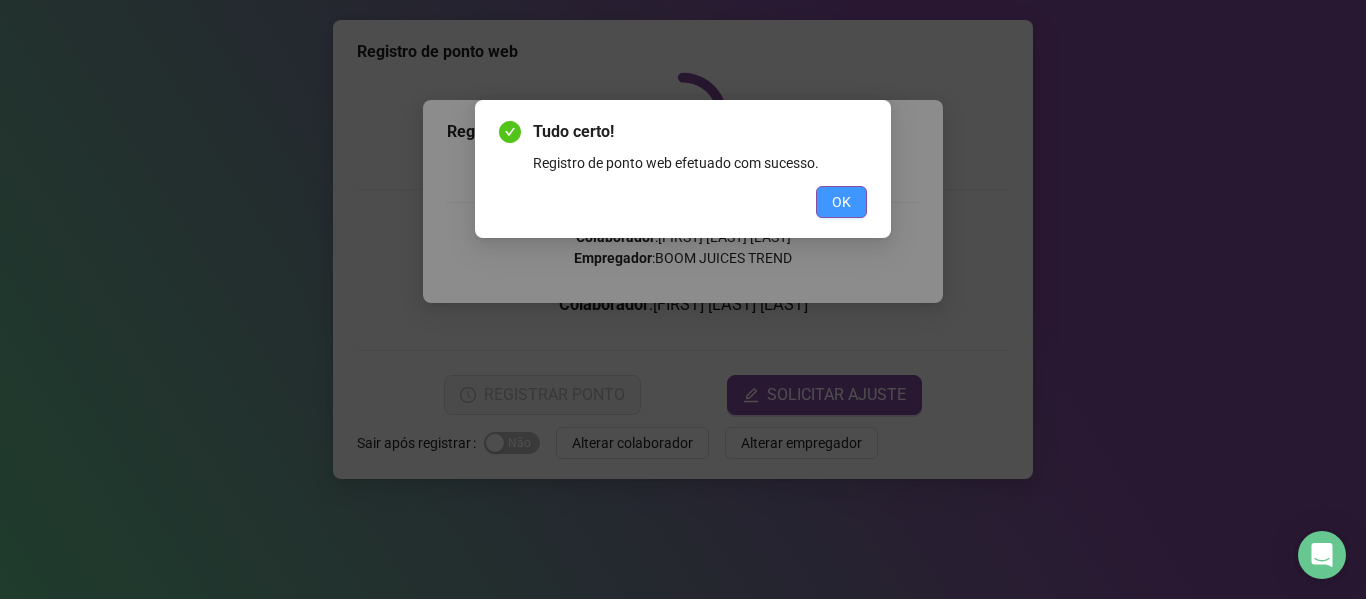 click on "OK" at bounding box center (841, 202) 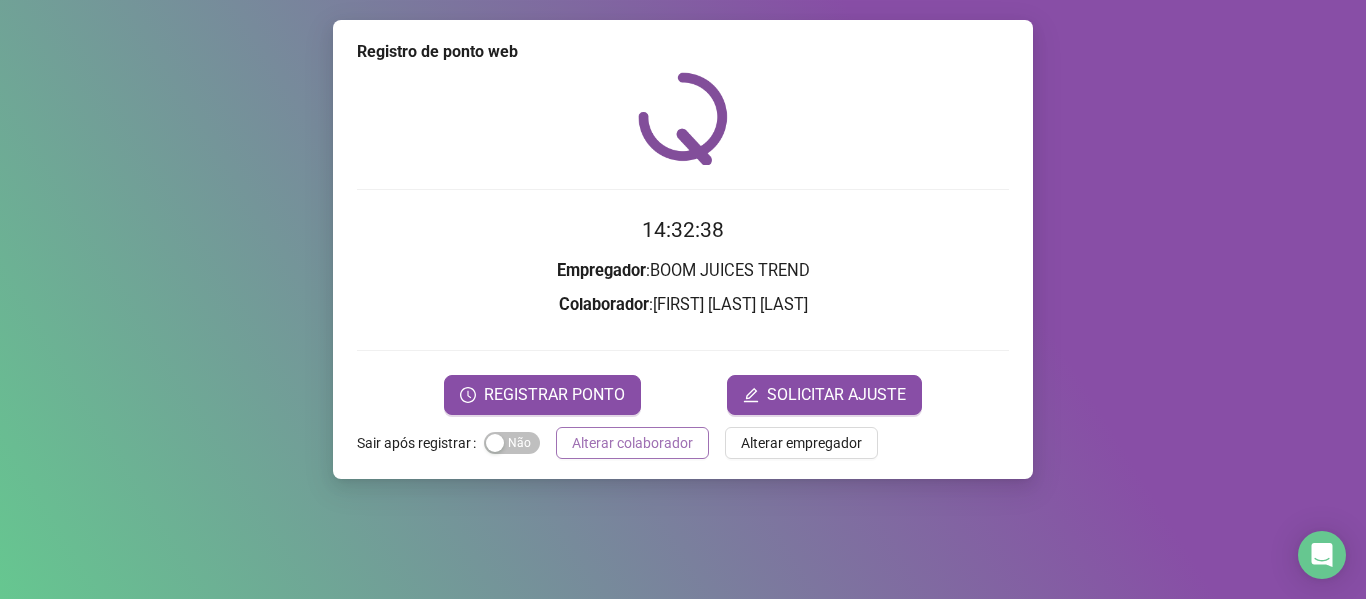 click on "Alterar colaborador" at bounding box center [632, 443] 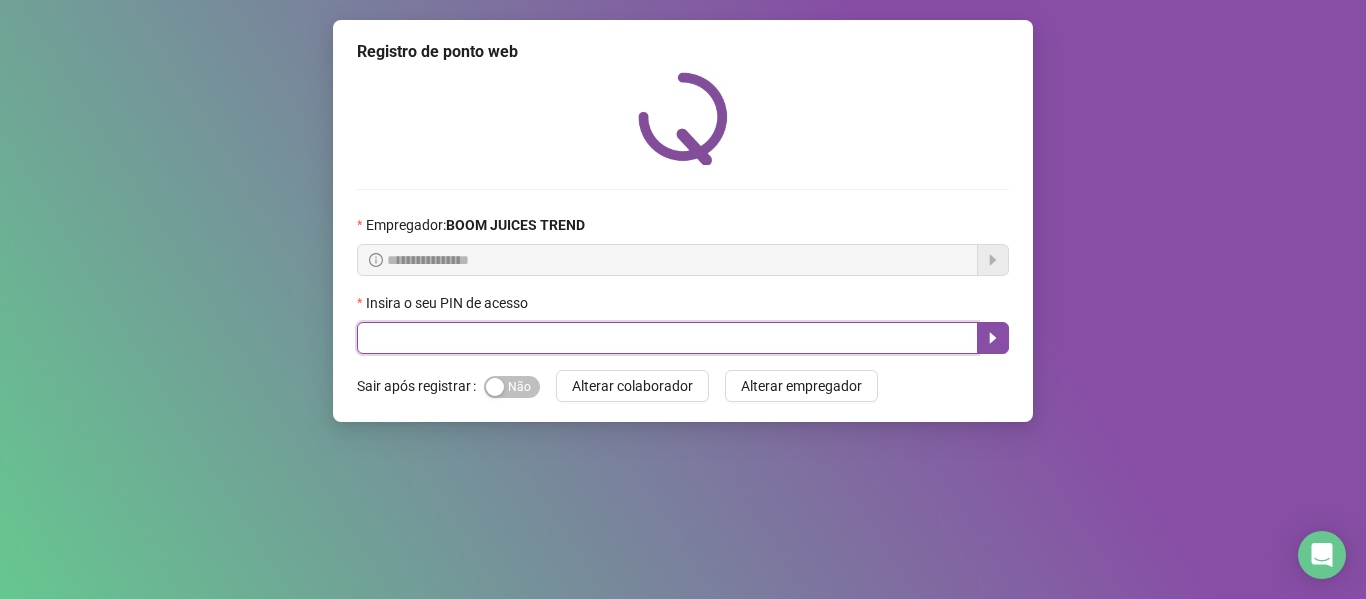 click at bounding box center [667, 338] 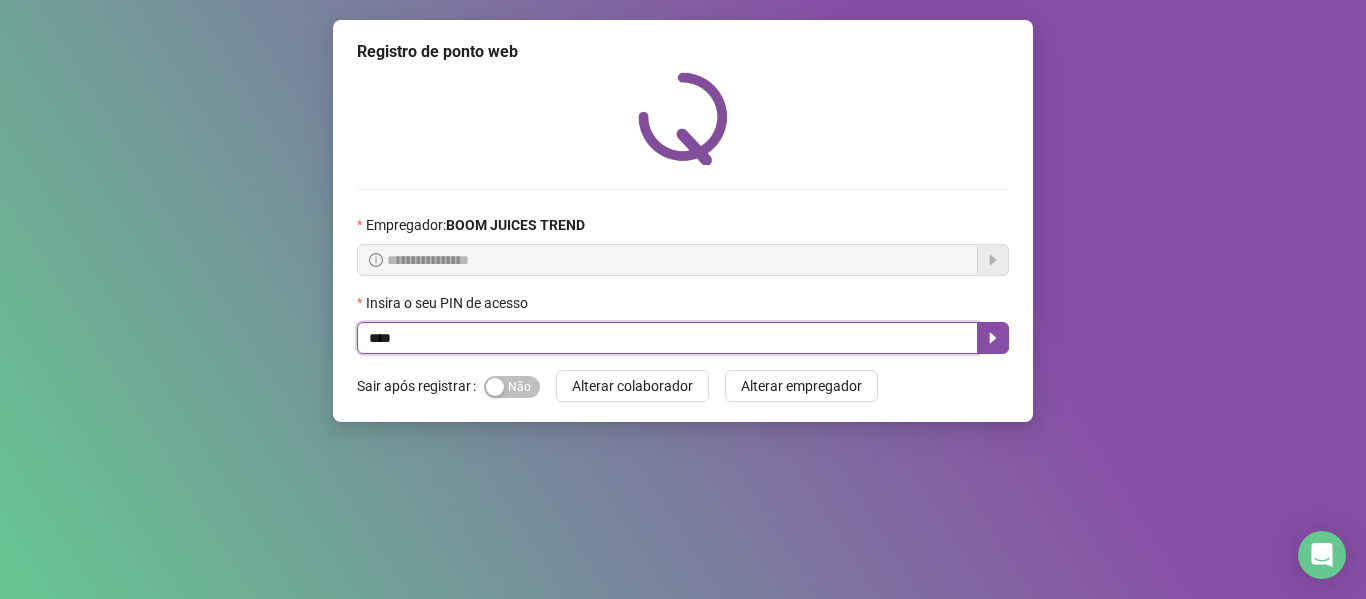 type on "****" 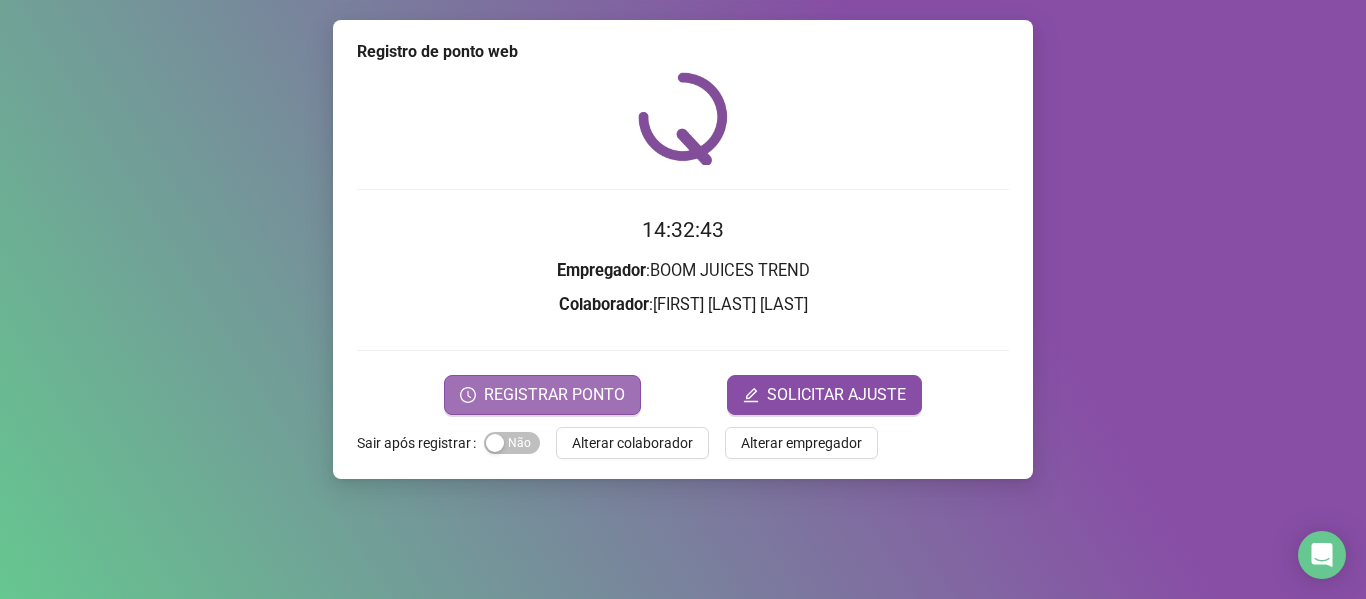 click on "REGISTRAR PONTO" at bounding box center [554, 395] 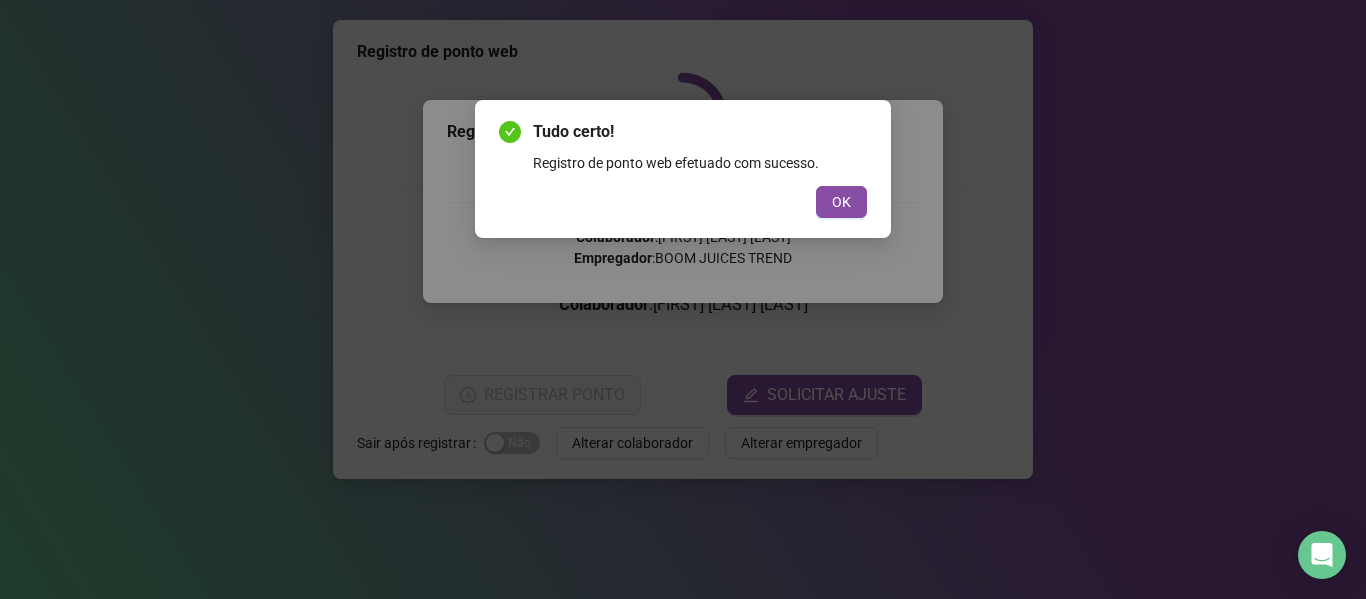drag, startPoint x: 602, startPoint y: 491, endPoint x: 619, endPoint y: 495, distance: 17.464249 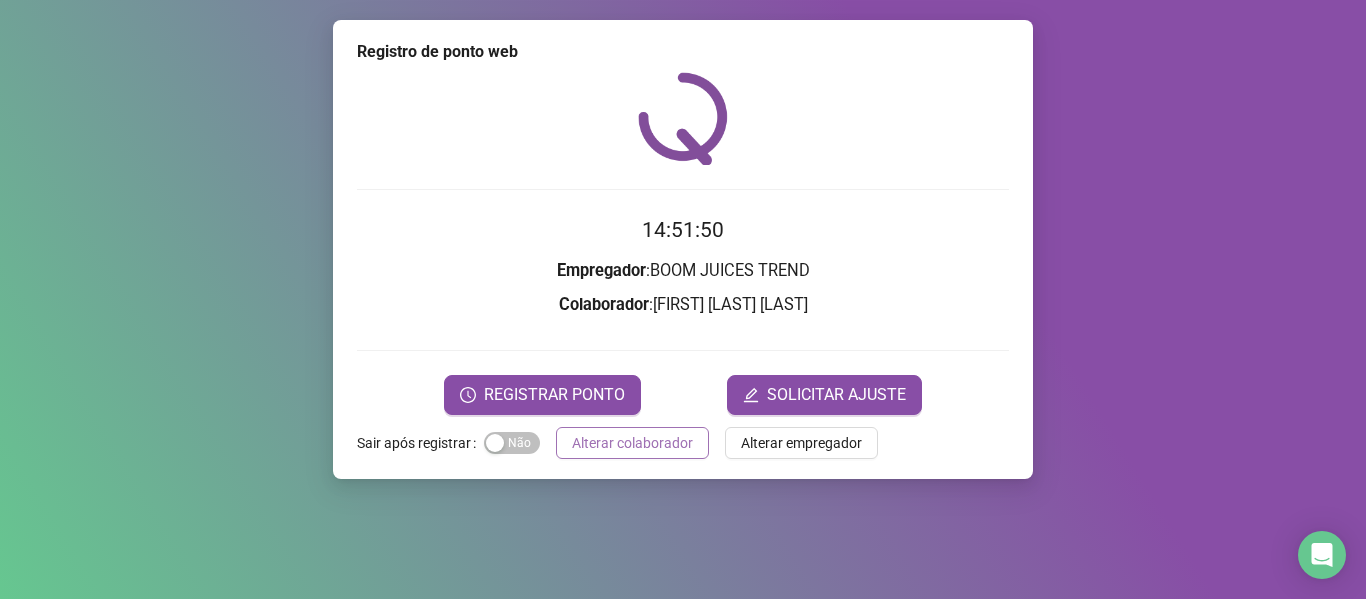 click on "Alterar colaborador" at bounding box center [632, 443] 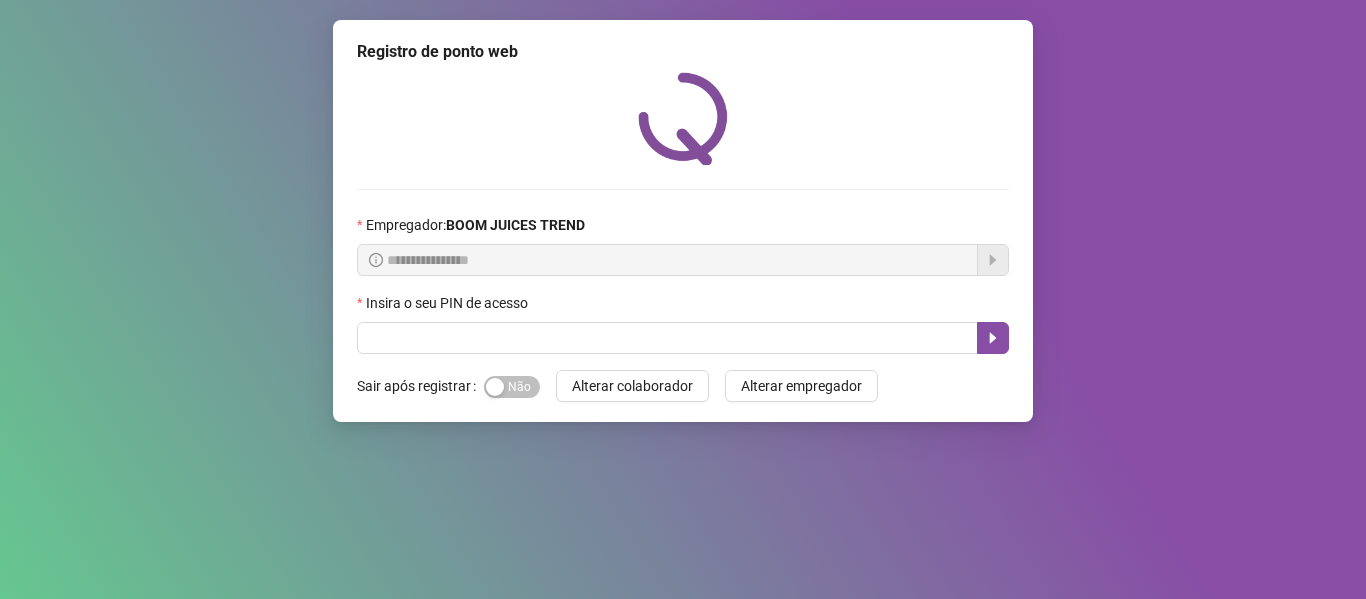 scroll, scrollTop: 0, scrollLeft: 0, axis: both 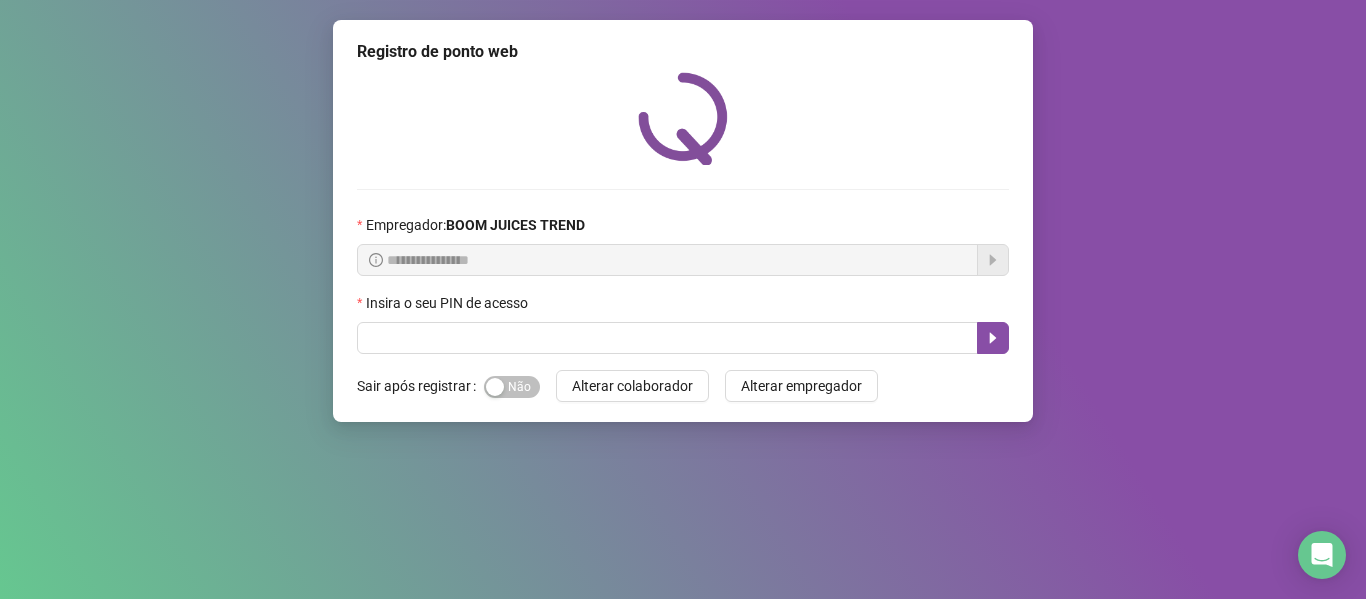 click on "Insira o seu PIN de acesso" at bounding box center [449, 303] 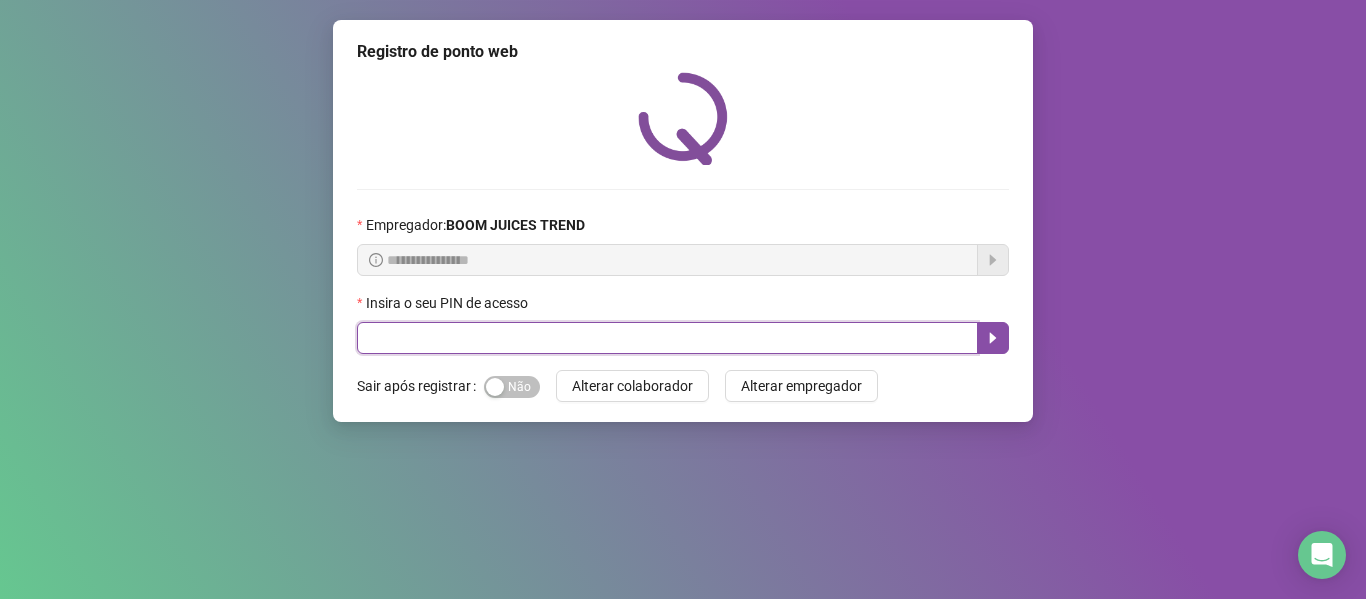 drag, startPoint x: 457, startPoint y: 339, endPoint x: 472, endPoint y: 322, distance: 22.671568 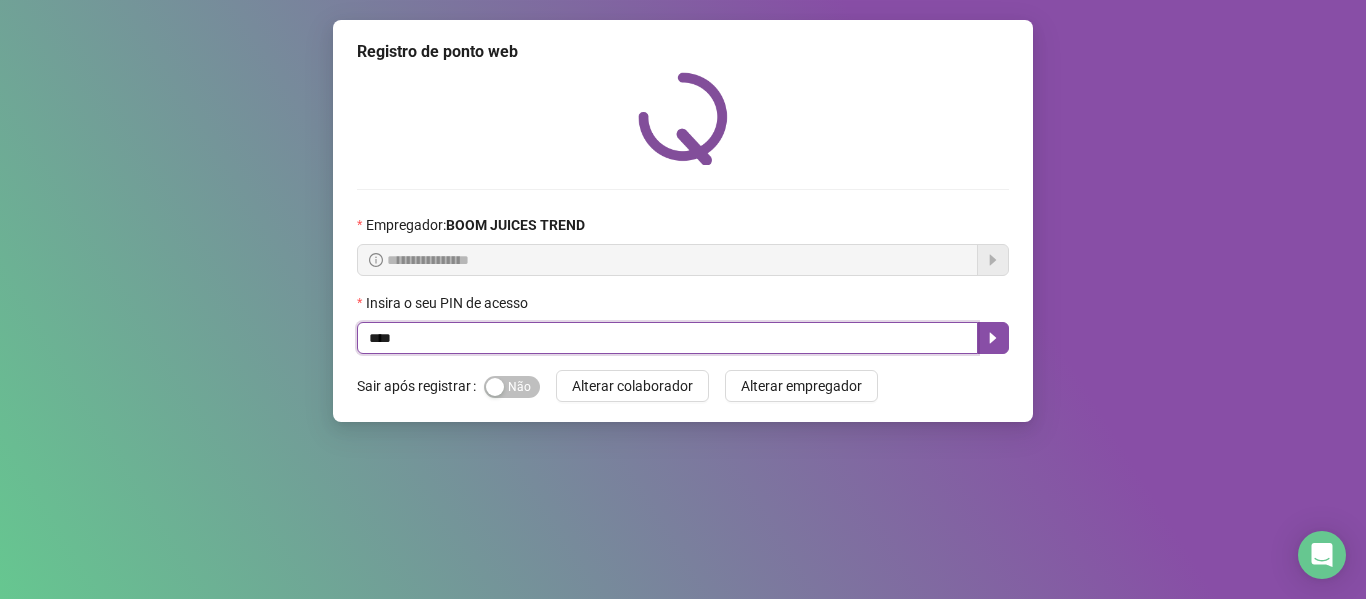 type on "****" 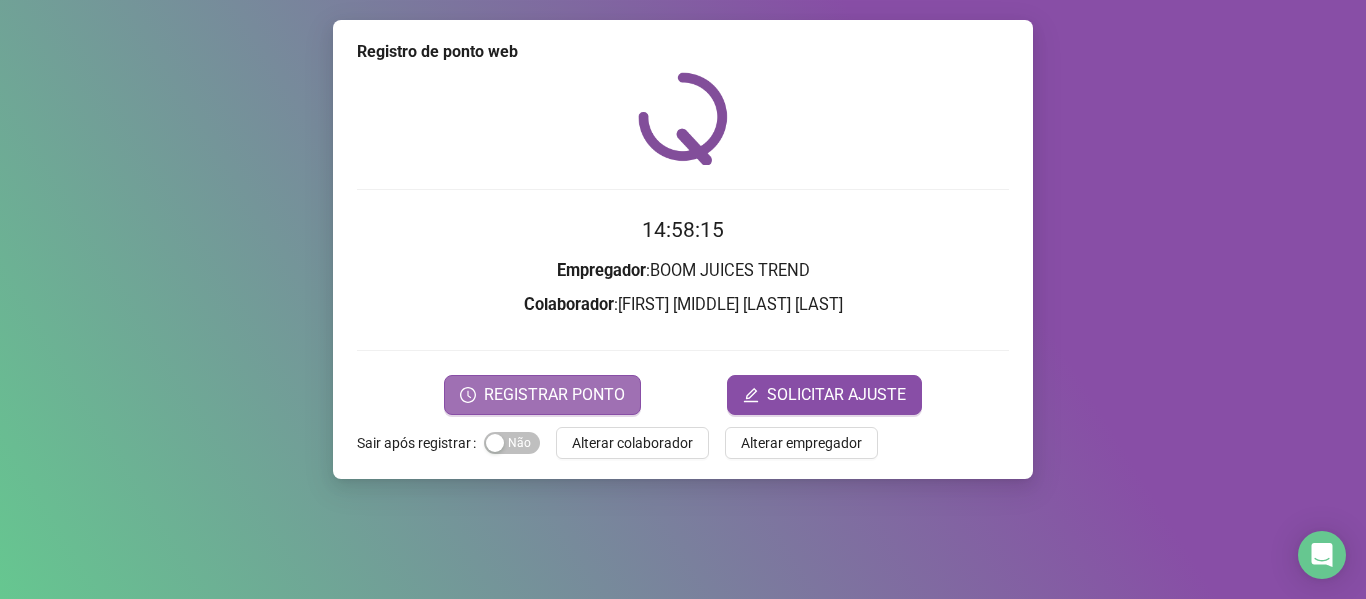 click on "REGISTRAR PONTO" at bounding box center (554, 395) 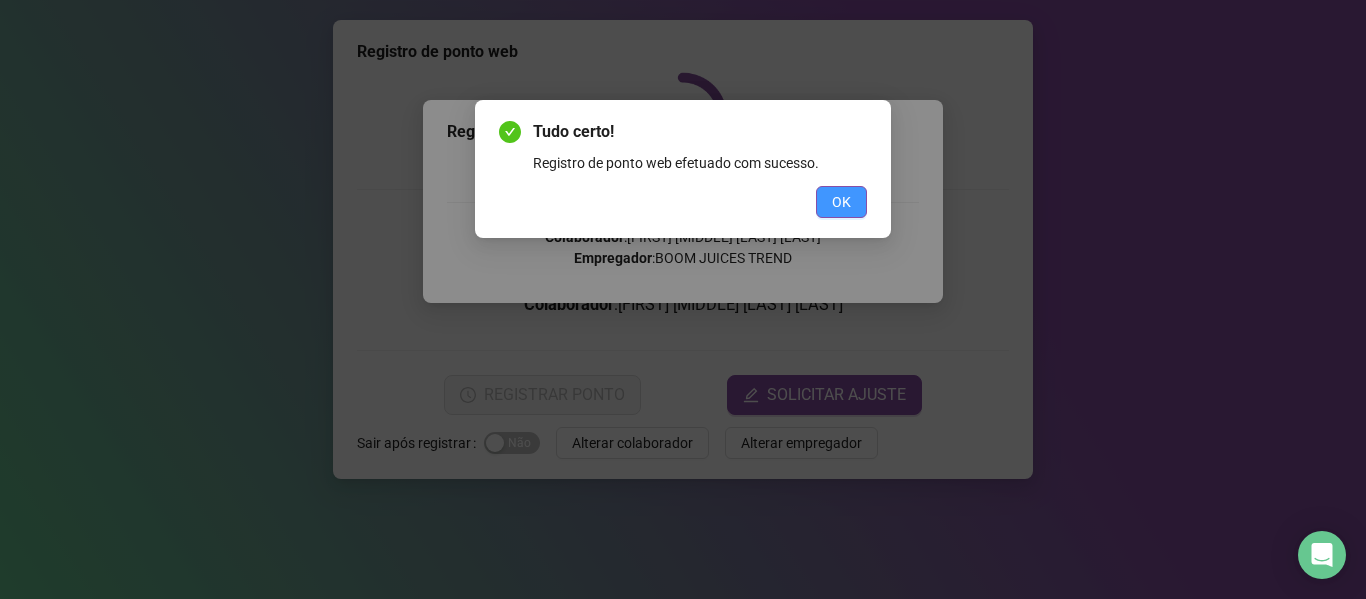 click on "Tudo certo! Registro de ponto web efetuado com sucesso. OK" at bounding box center (683, 169) 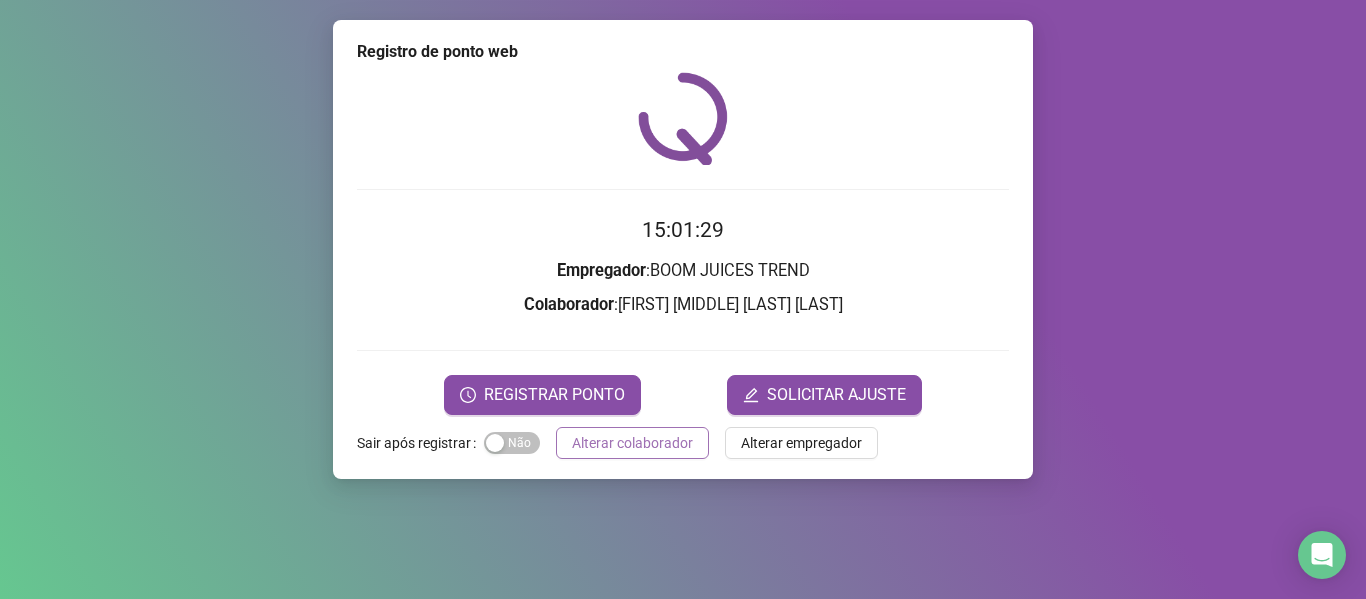 click on "Alterar colaborador" at bounding box center (632, 443) 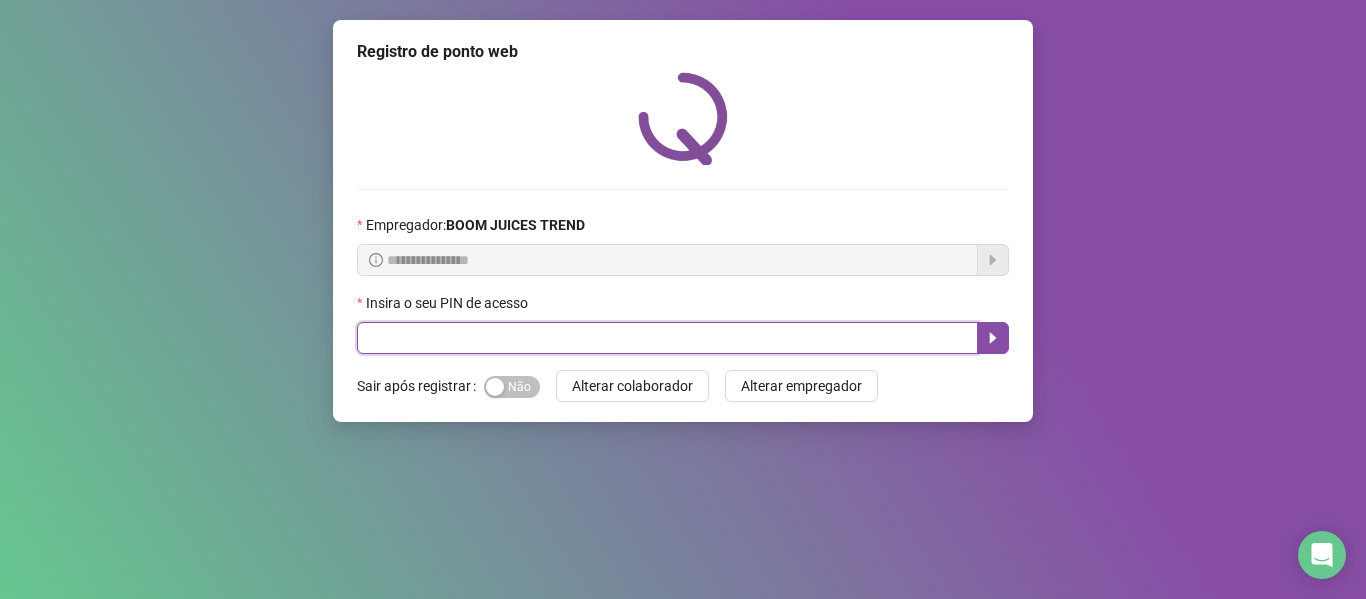 click at bounding box center (667, 338) 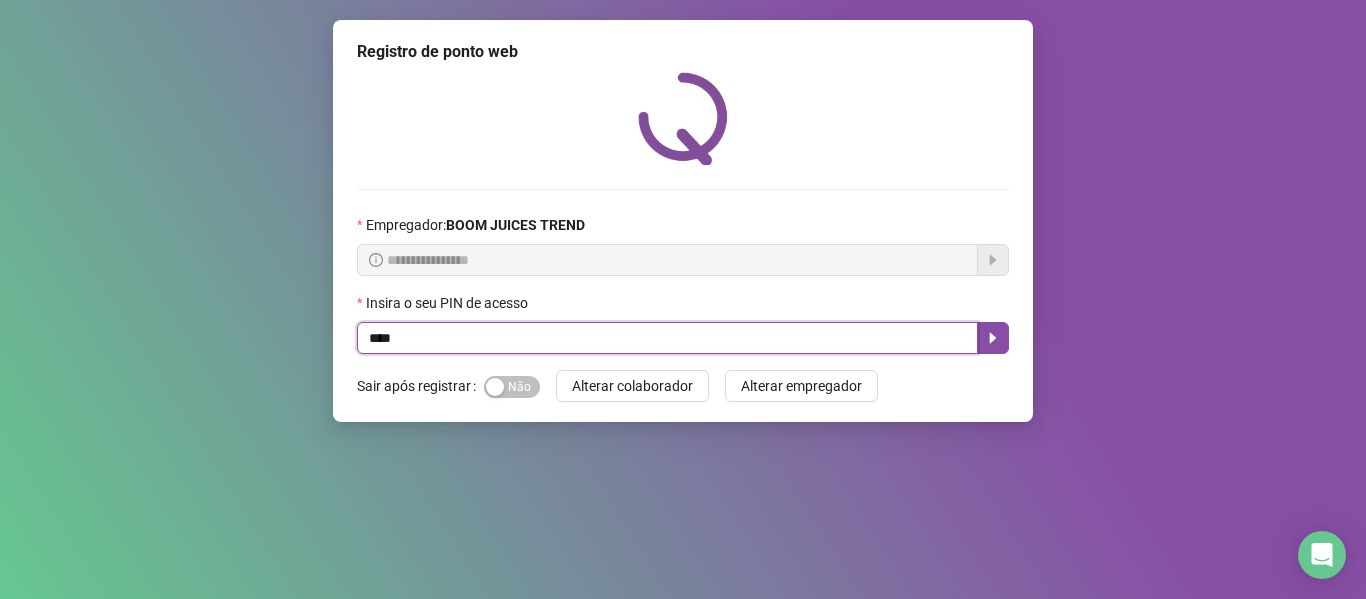 type on "****" 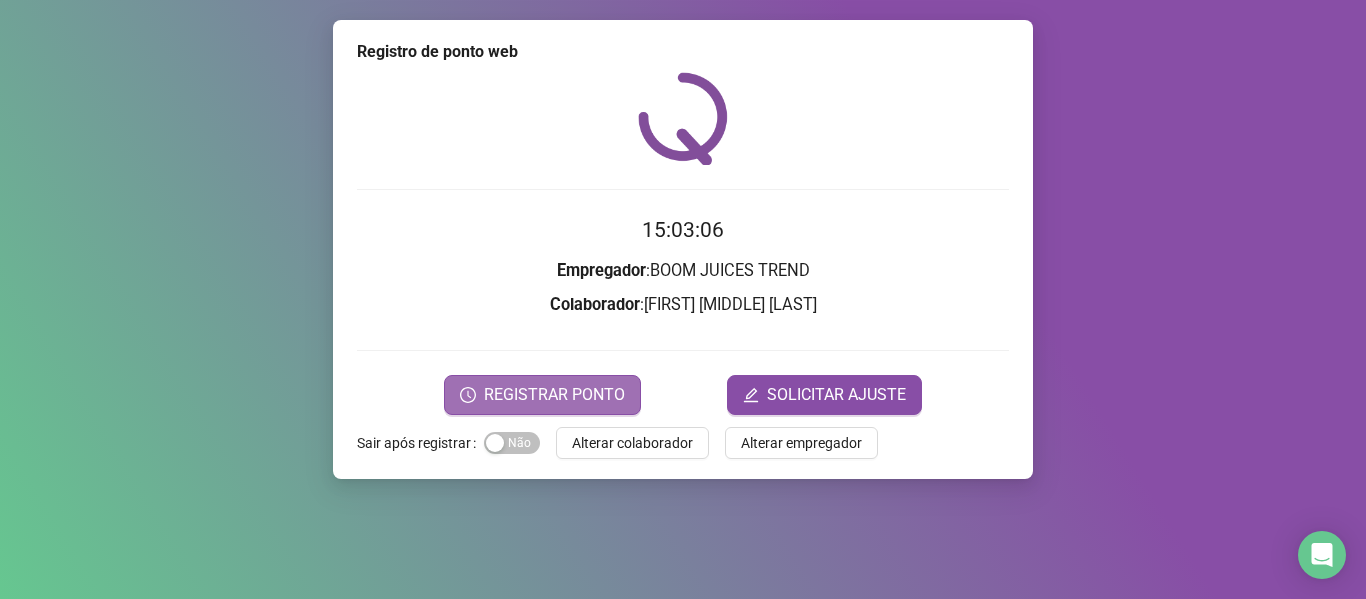 click on "REGISTRAR PONTO" at bounding box center [554, 395] 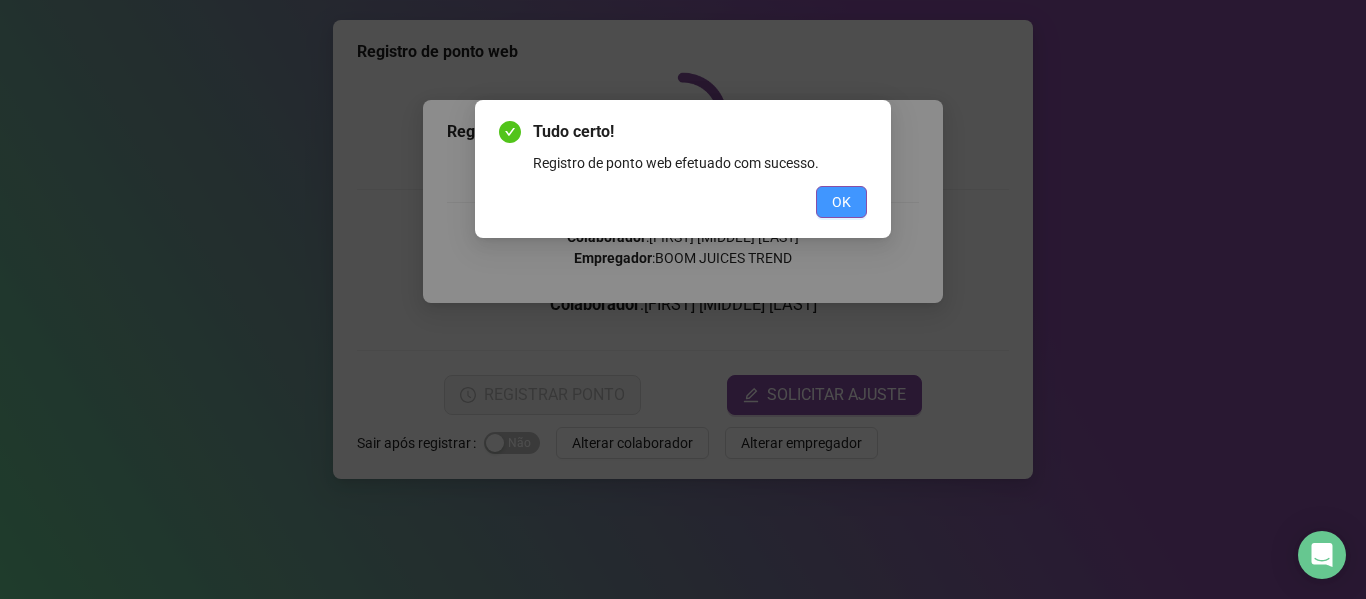 click on "OK" at bounding box center [841, 202] 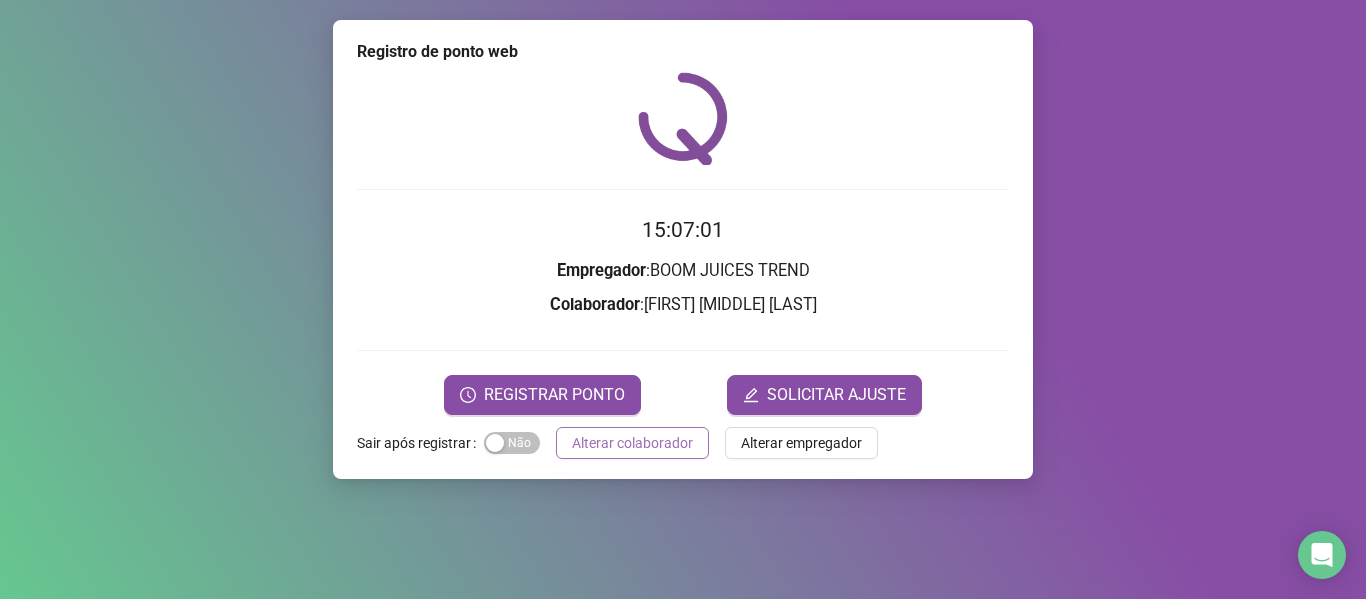 click on "Alterar colaborador" at bounding box center [632, 443] 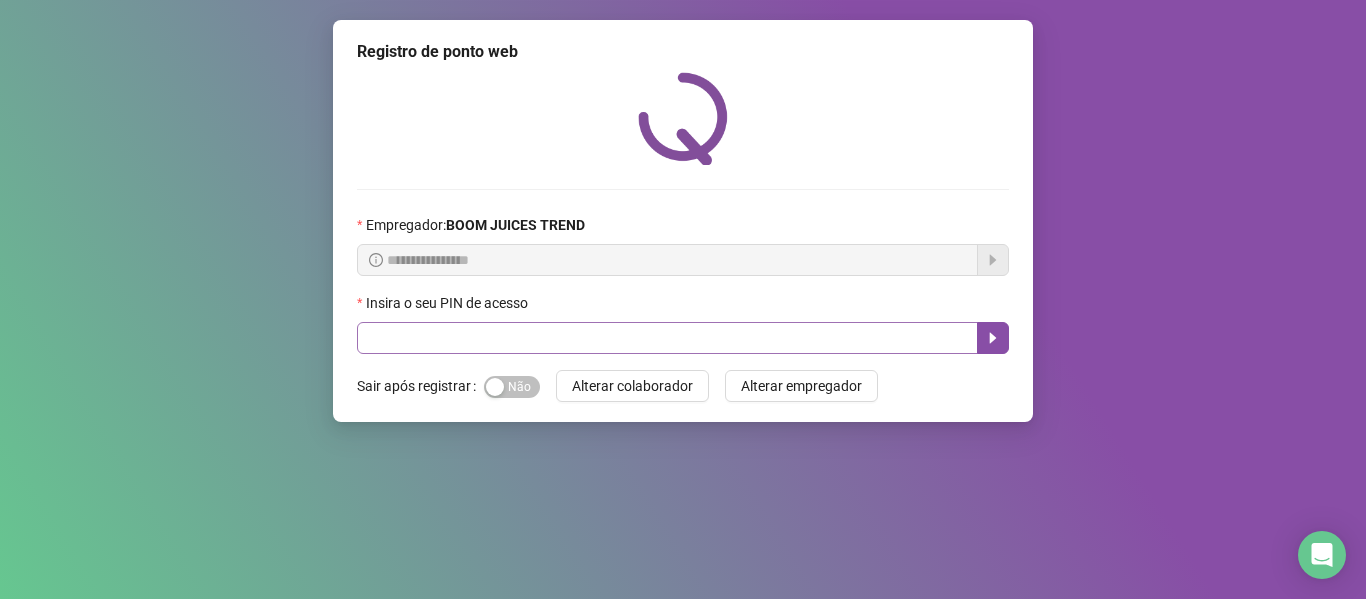 scroll, scrollTop: 0, scrollLeft: 0, axis: both 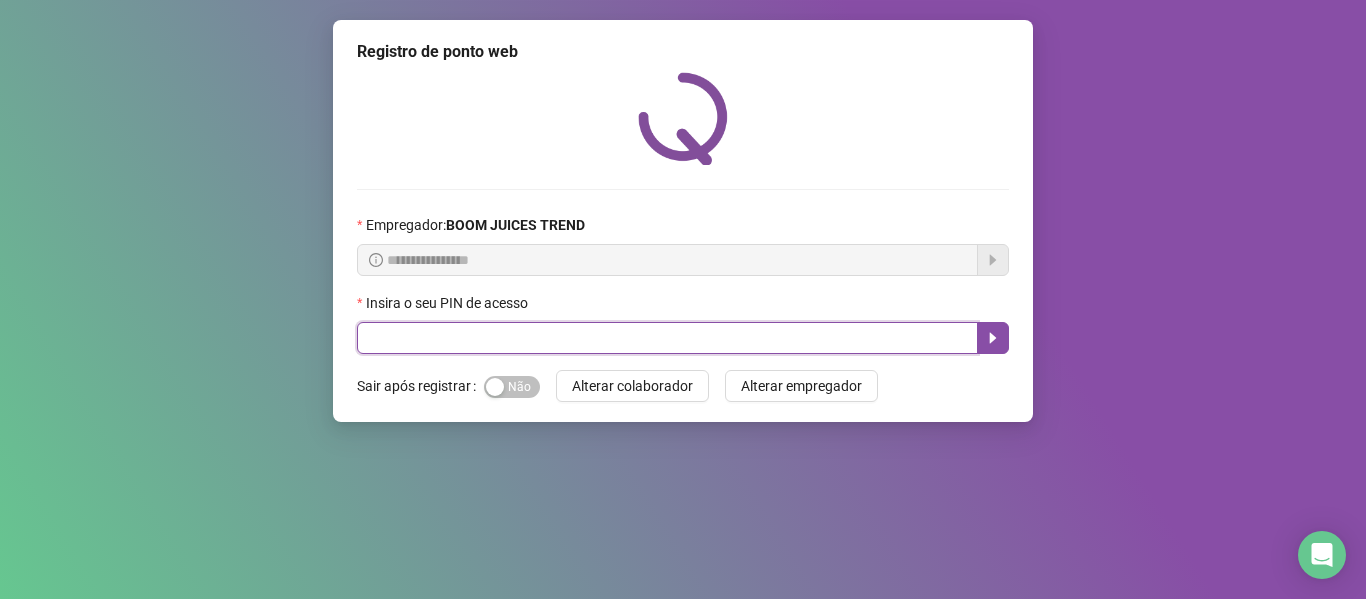 click at bounding box center [667, 338] 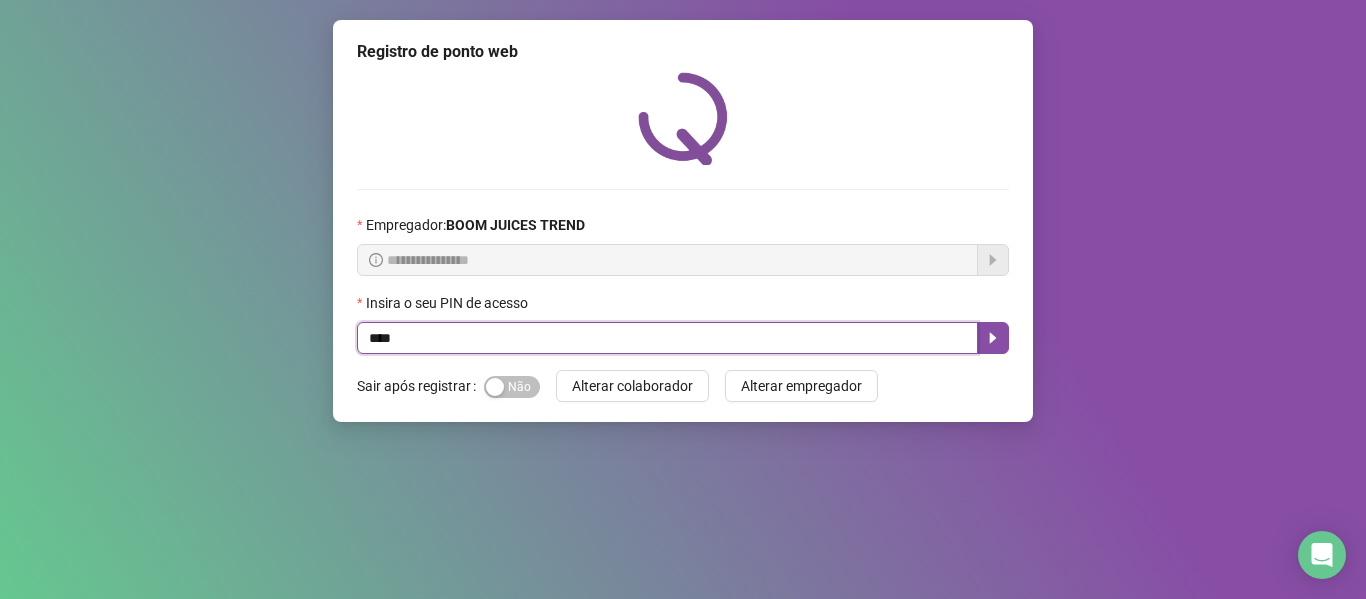 type on "****" 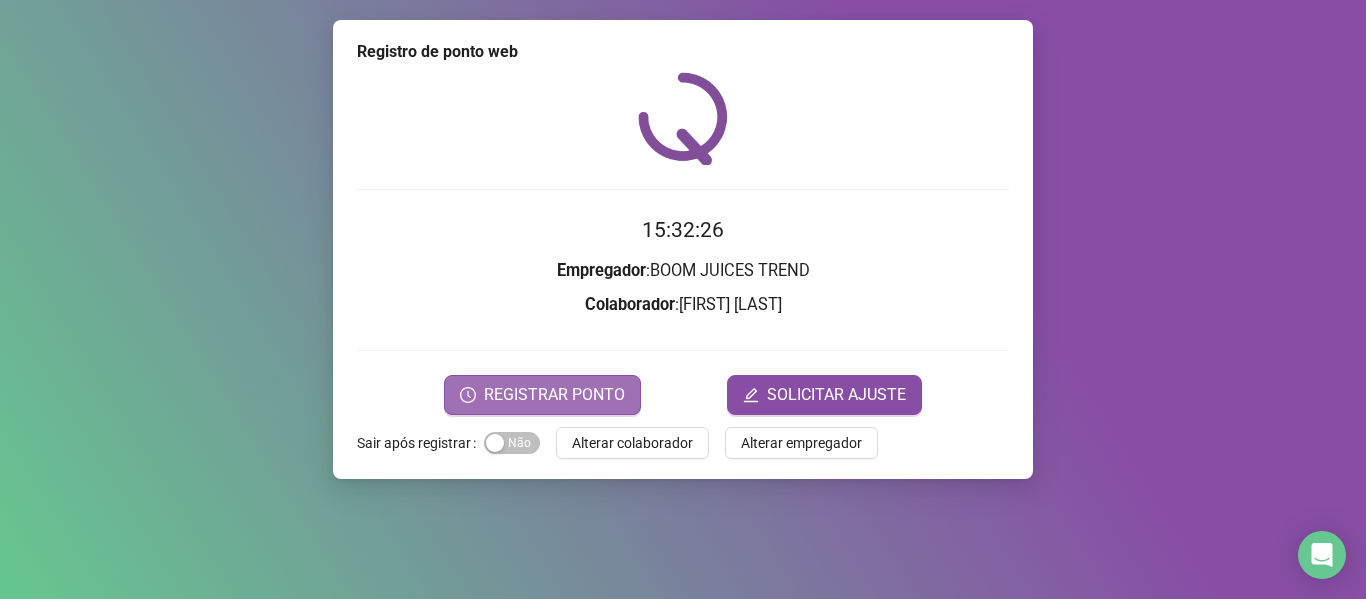 click on "REGISTRAR PONTO" at bounding box center [554, 395] 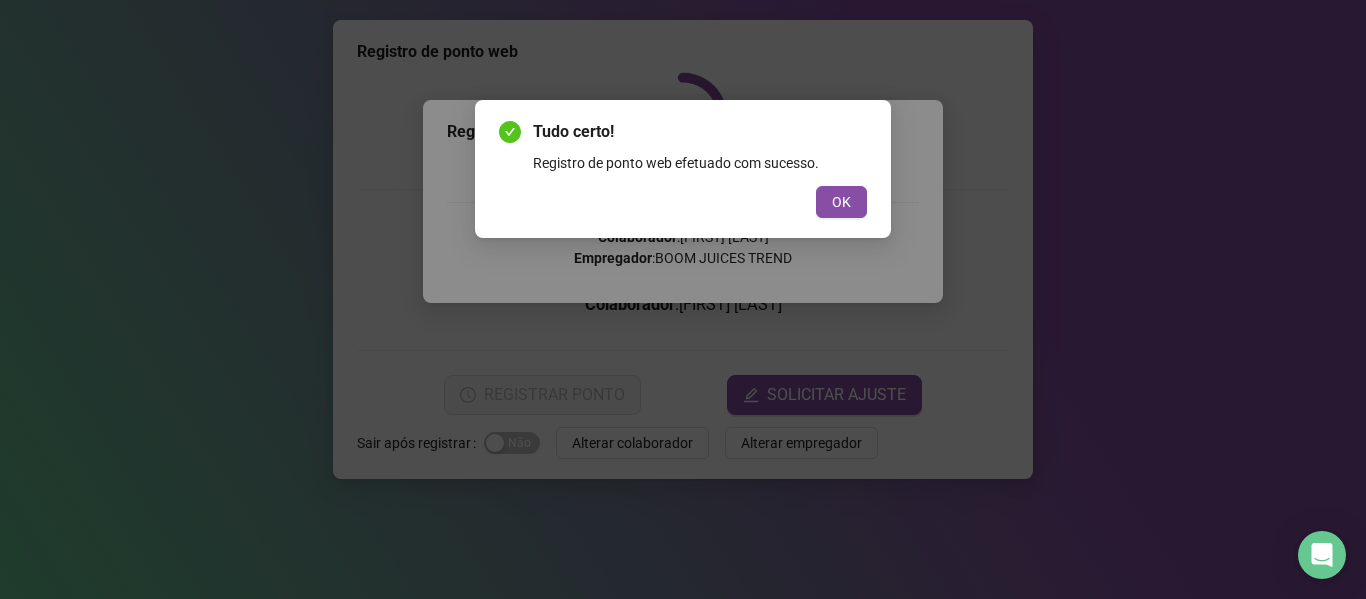 drag, startPoint x: 840, startPoint y: 195, endPoint x: 835, endPoint y: 206, distance: 12.083046 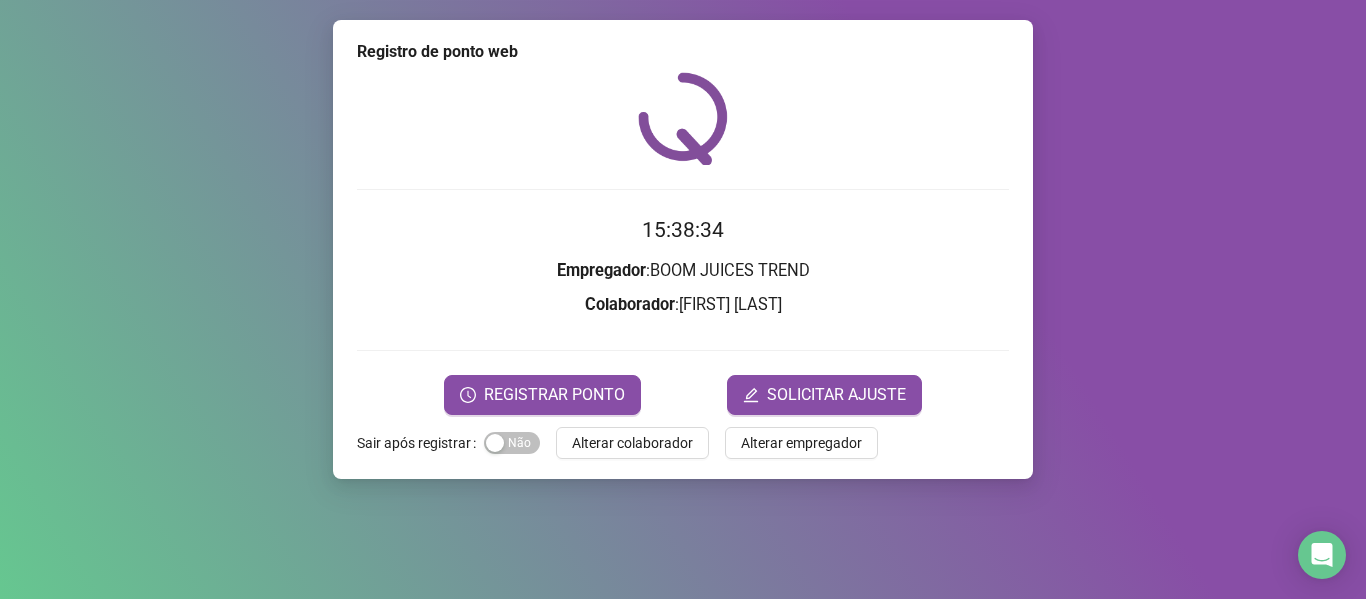 drag, startPoint x: 649, startPoint y: 437, endPoint x: 618, endPoint y: 414, distance: 38.600517 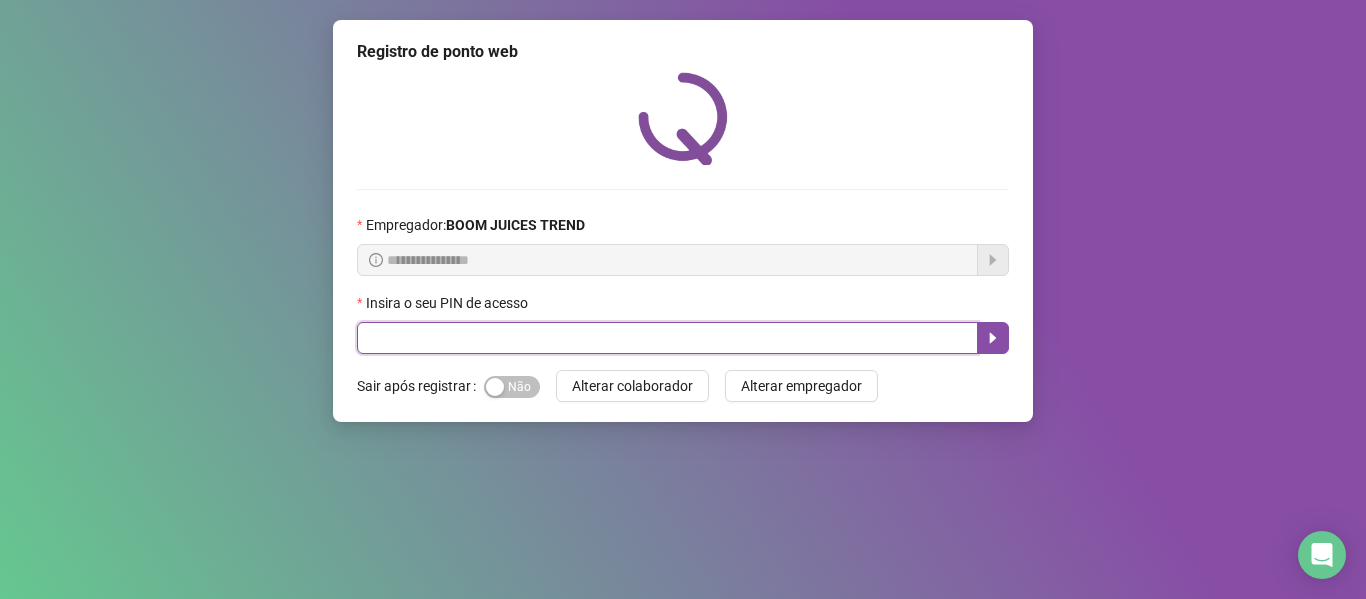 click at bounding box center (667, 338) 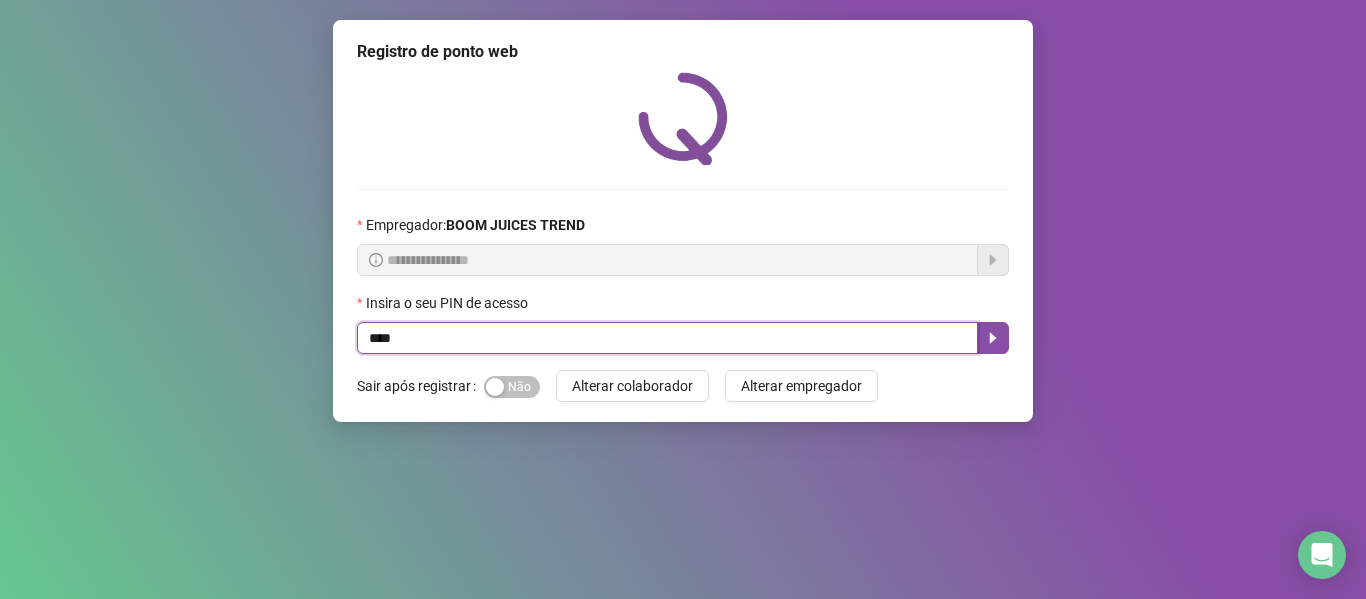 type on "****" 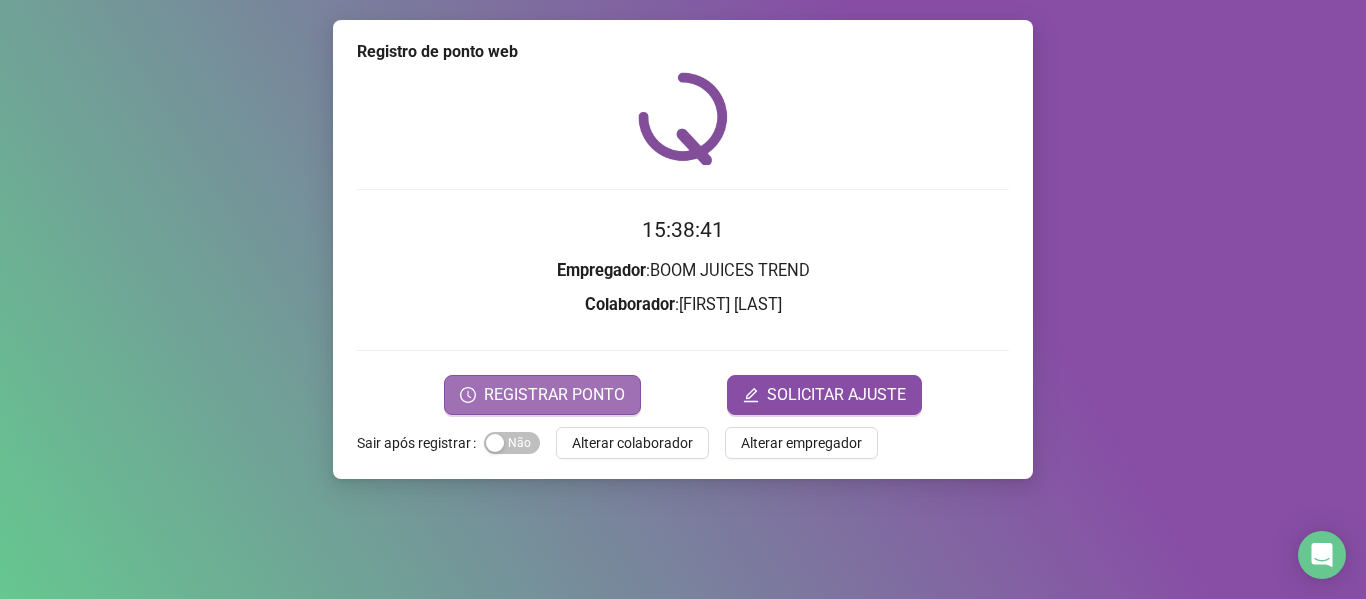 click on "REGISTRAR PONTO" at bounding box center [554, 395] 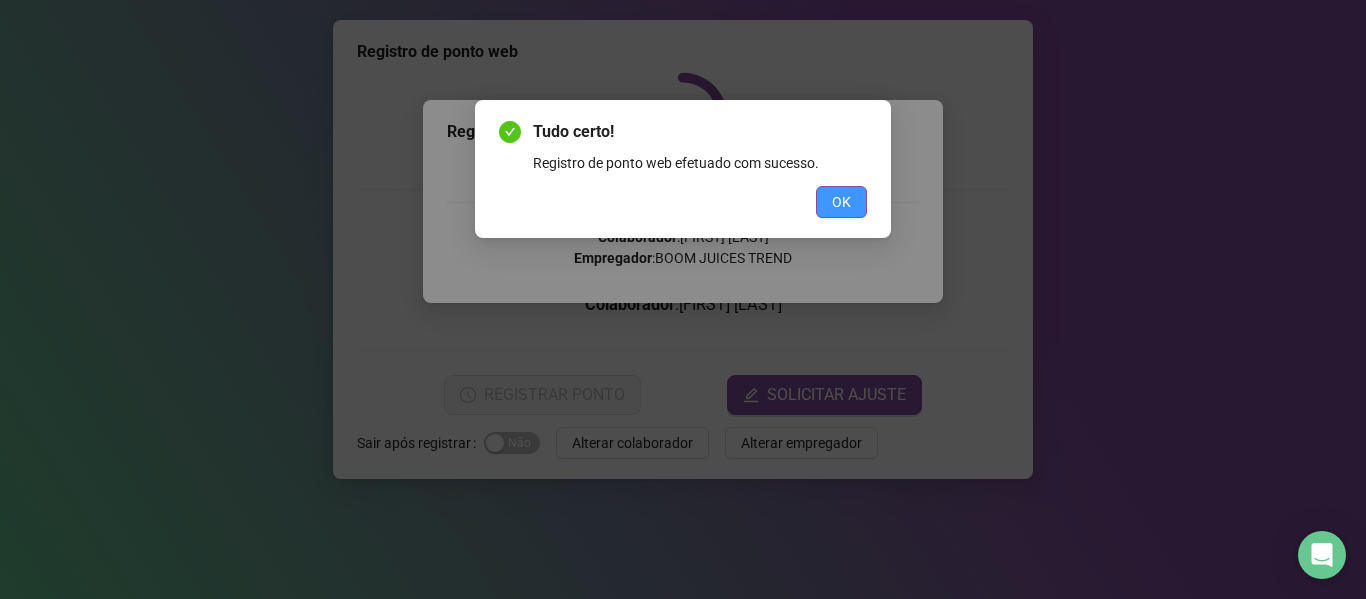click on "OK" at bounding box center [841, 202] 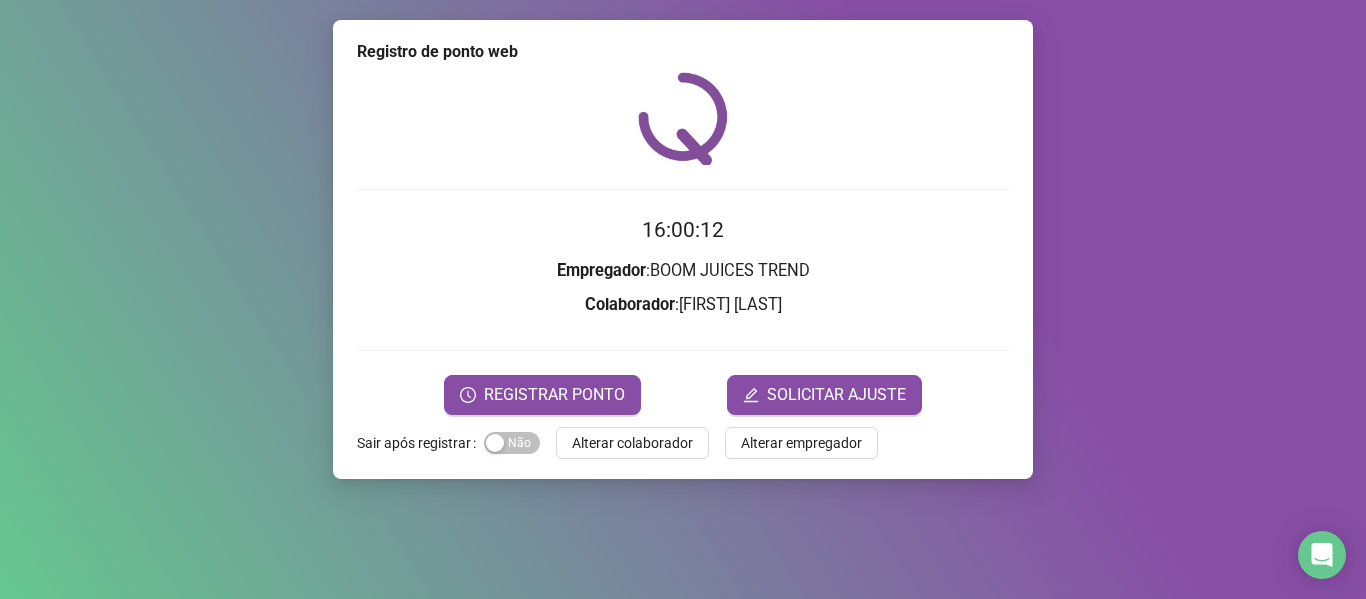 click on "Alterar colaborador" at bounding box center (632, 443) 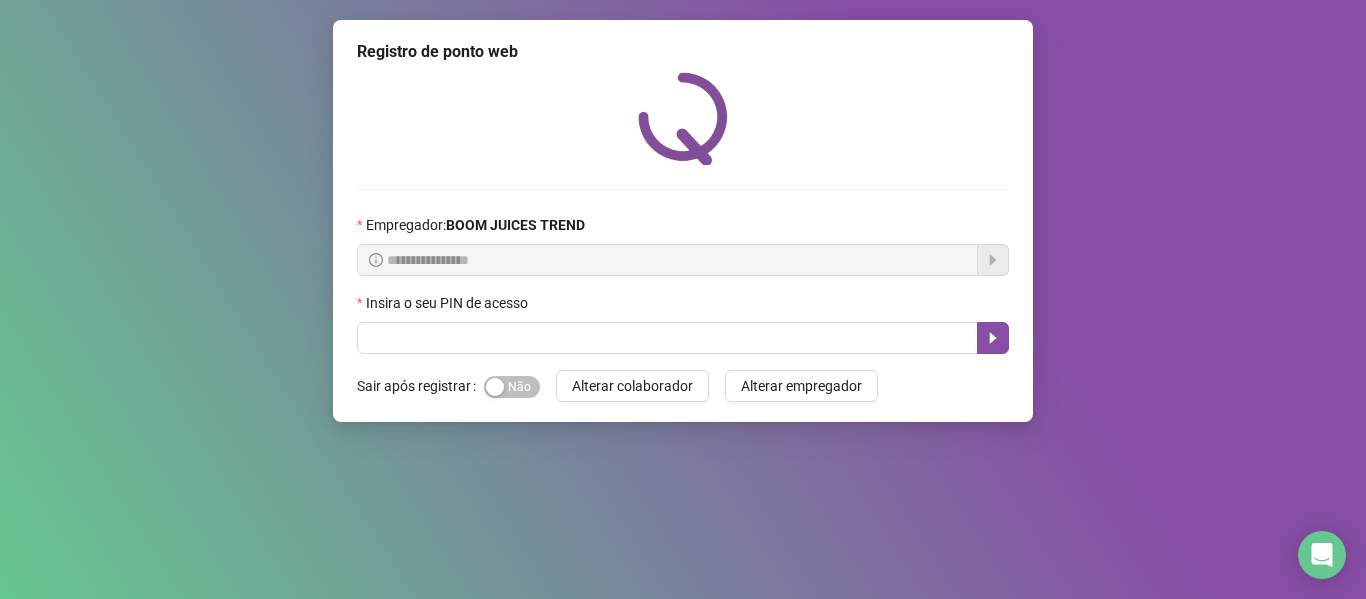 click on "**********" at bounding box center [683, 221] 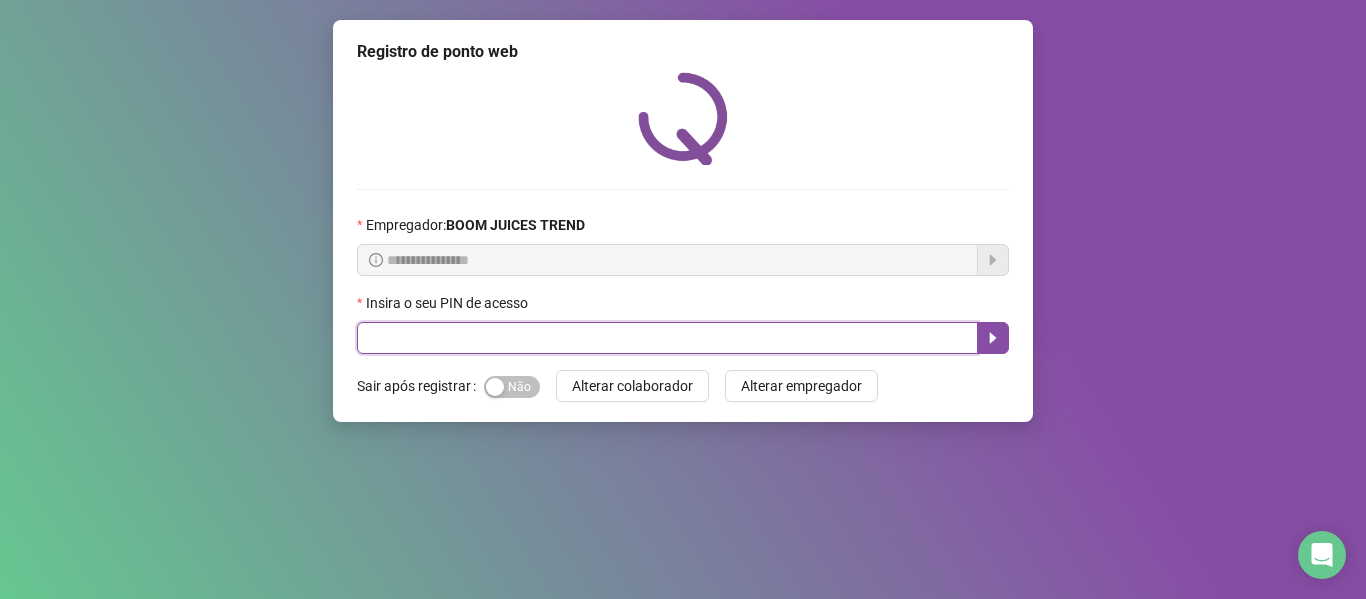 click at bounding box center (667, 338) 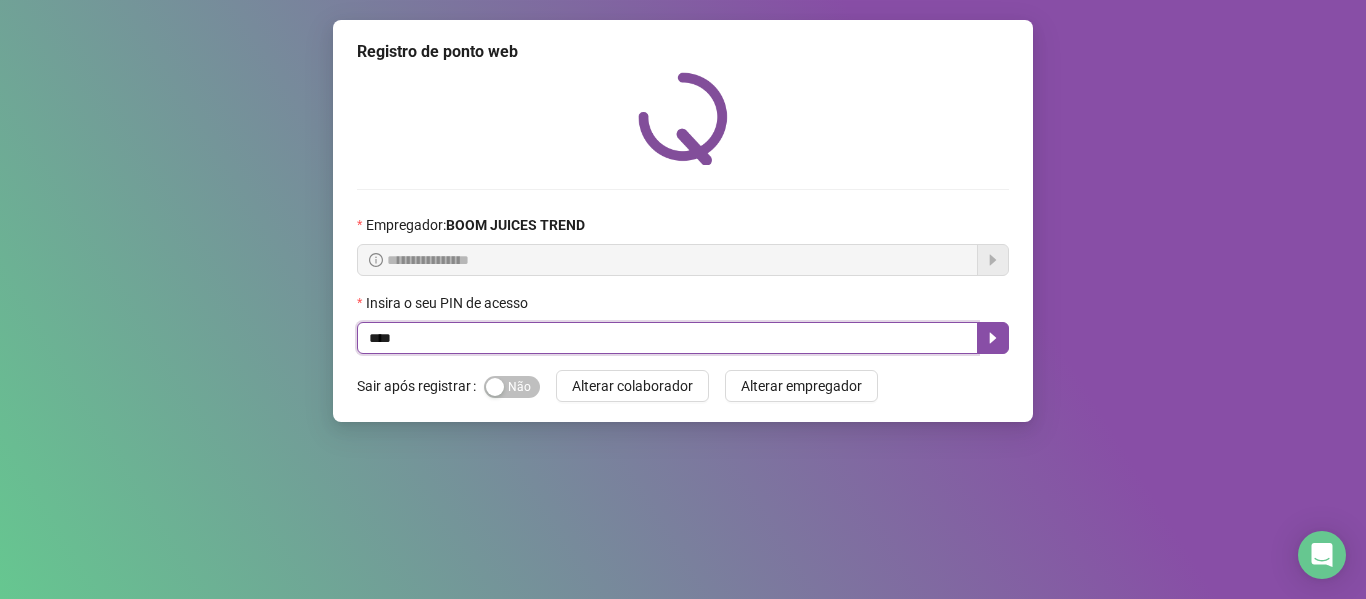 type on "****" 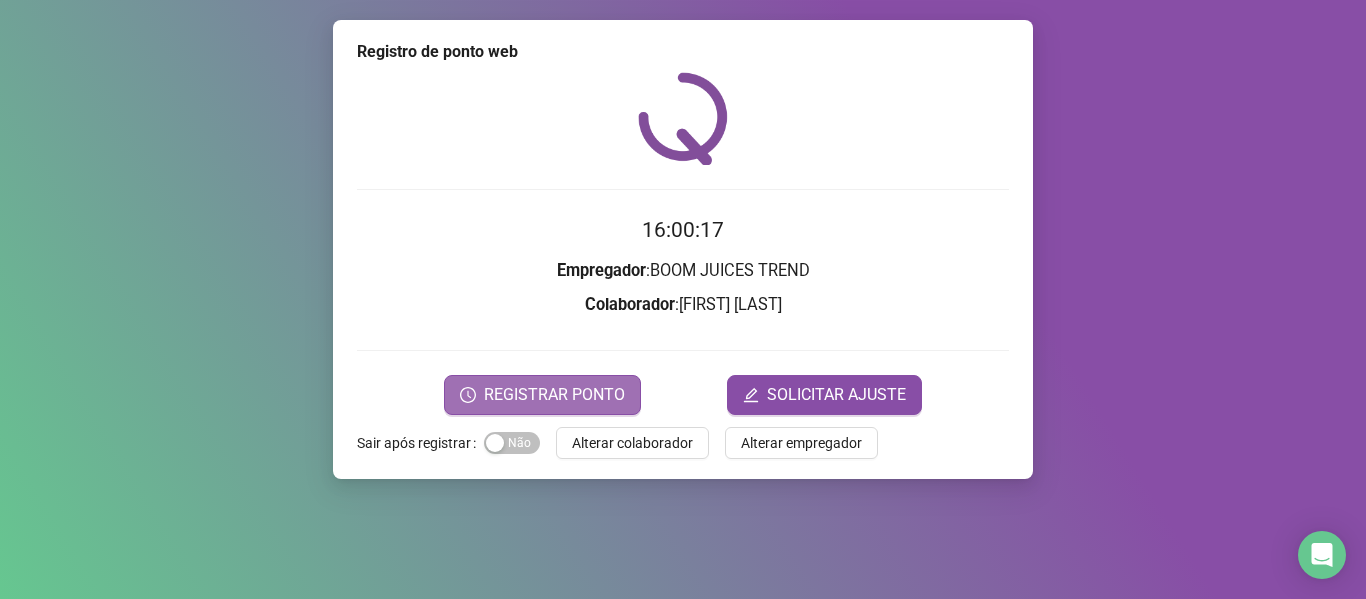 click on "REGISTRAR PONTO" at bounding box center [554, 395] 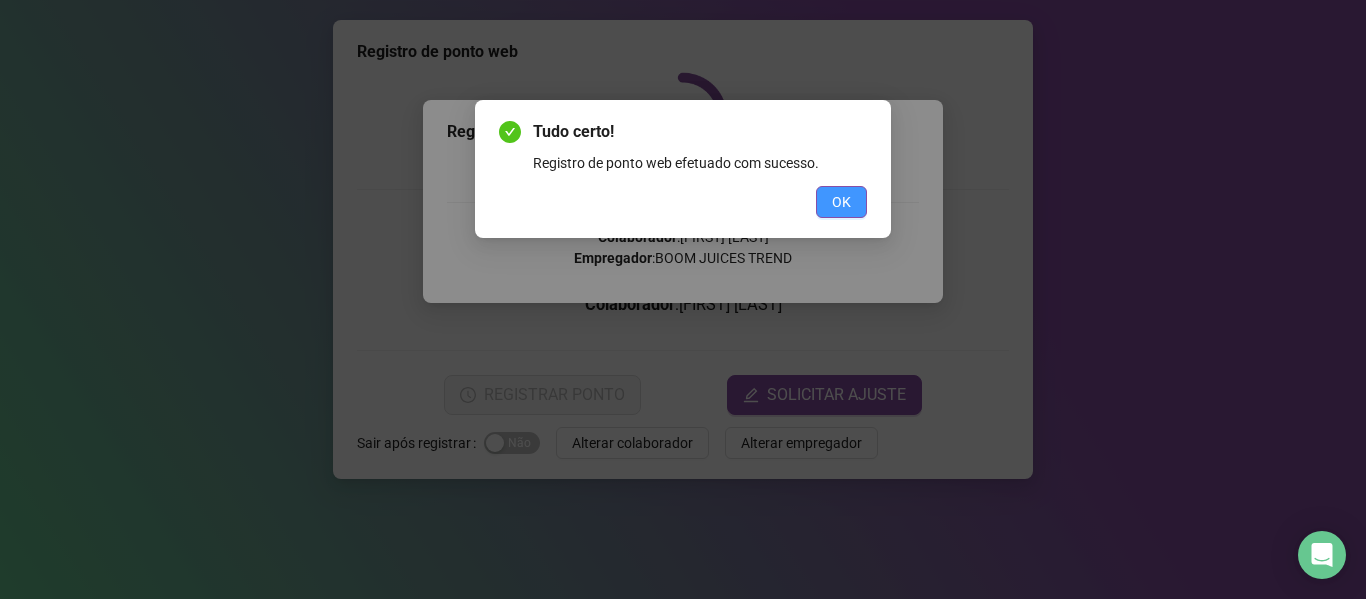 click on "OK" at bounding box center (841, 202) 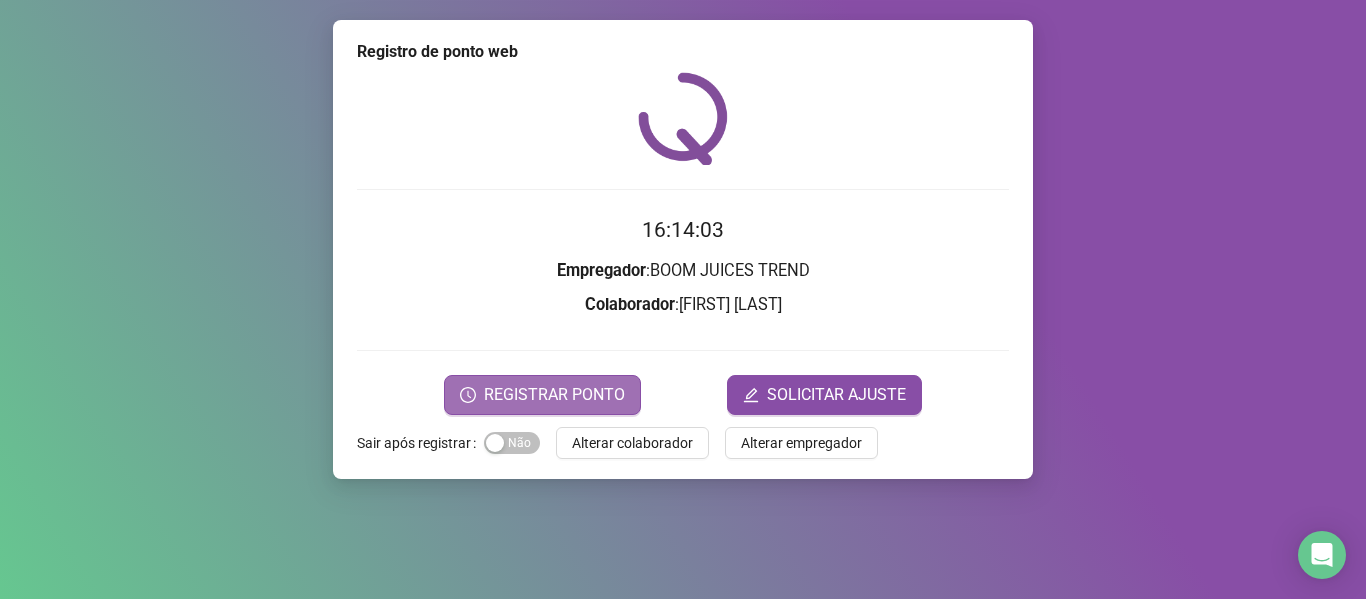 click on "REGISTRAR PONTO" at bounding box center [554, 395] 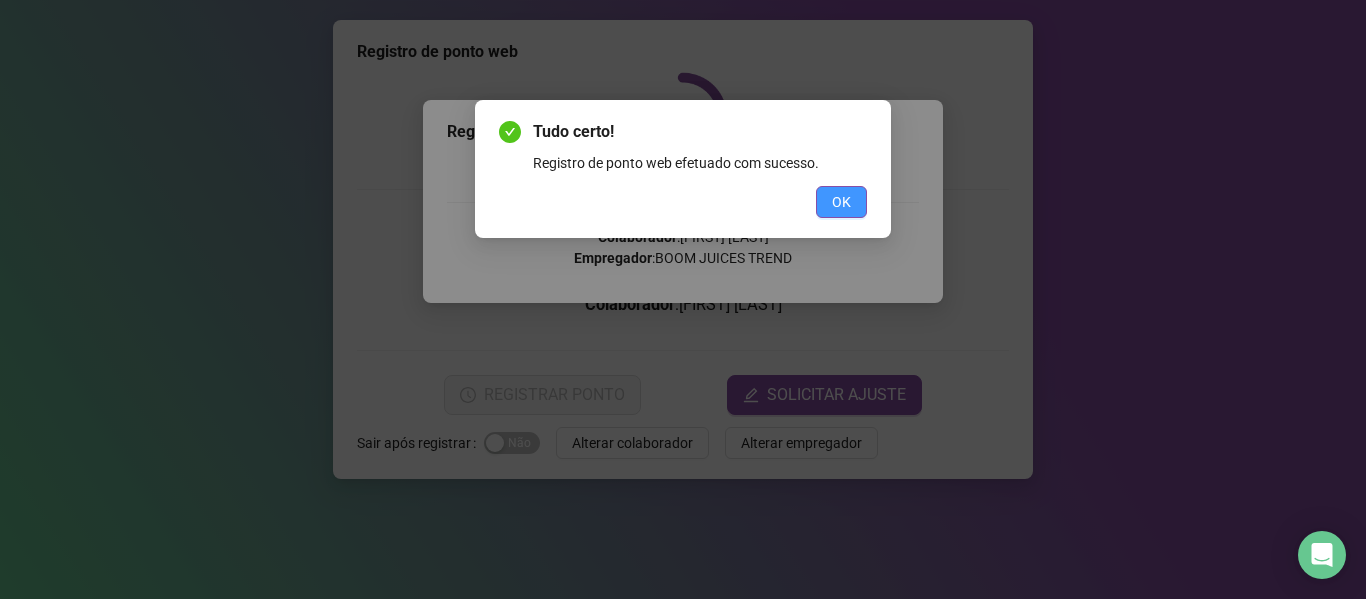 click on "OK" at bounding box center [841, 202] 